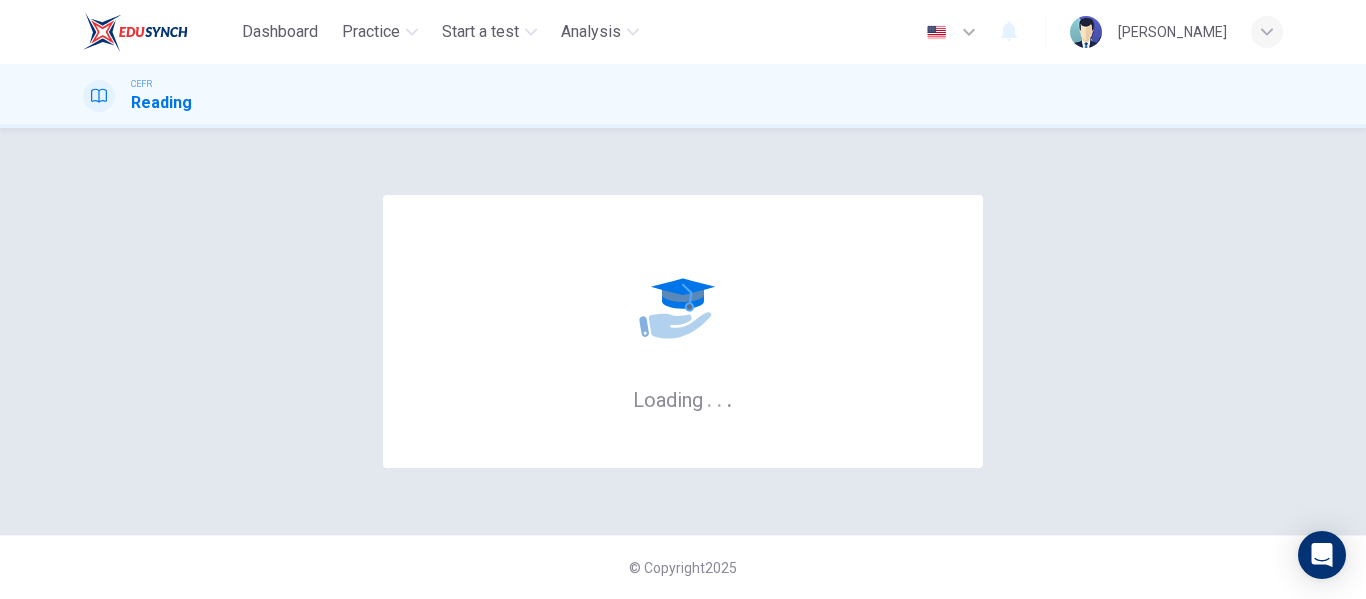 scroll, scrollTop: 0, scrollLeft: 0, axis: both 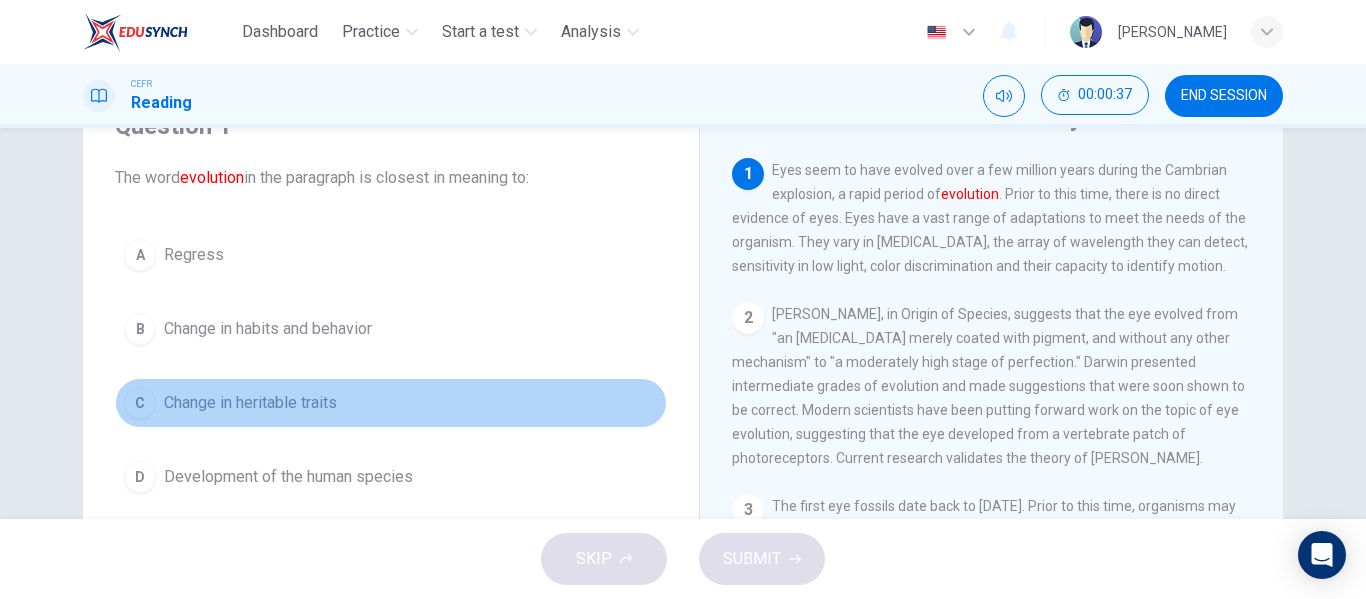 click on "Change in heritable traits" at bounding box center [250, 403] 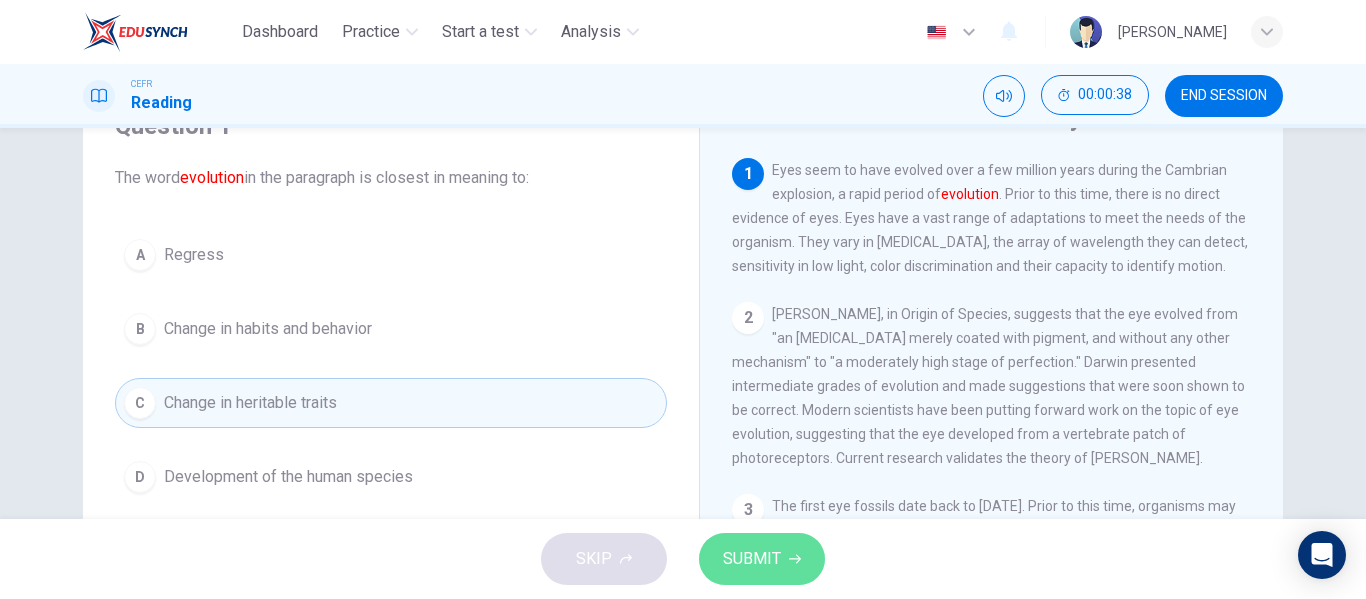click on "SUBMIT" at bounding box center (752, 559) 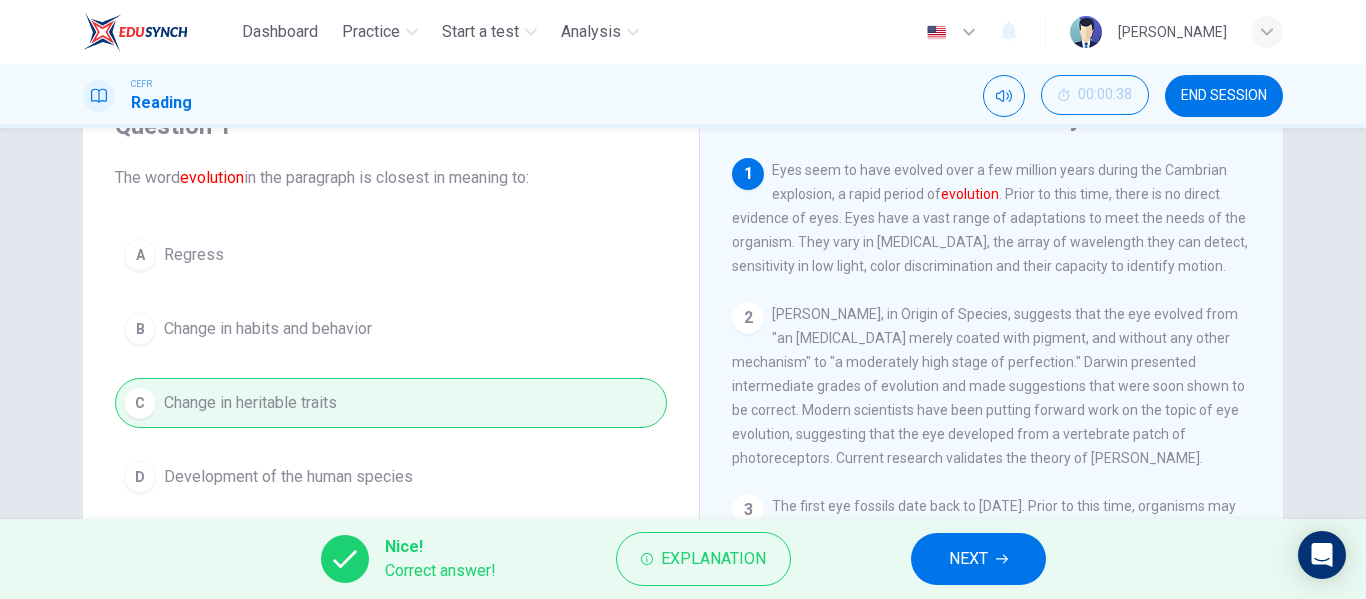 click on "NEXT" at bounding box center (968, 559) 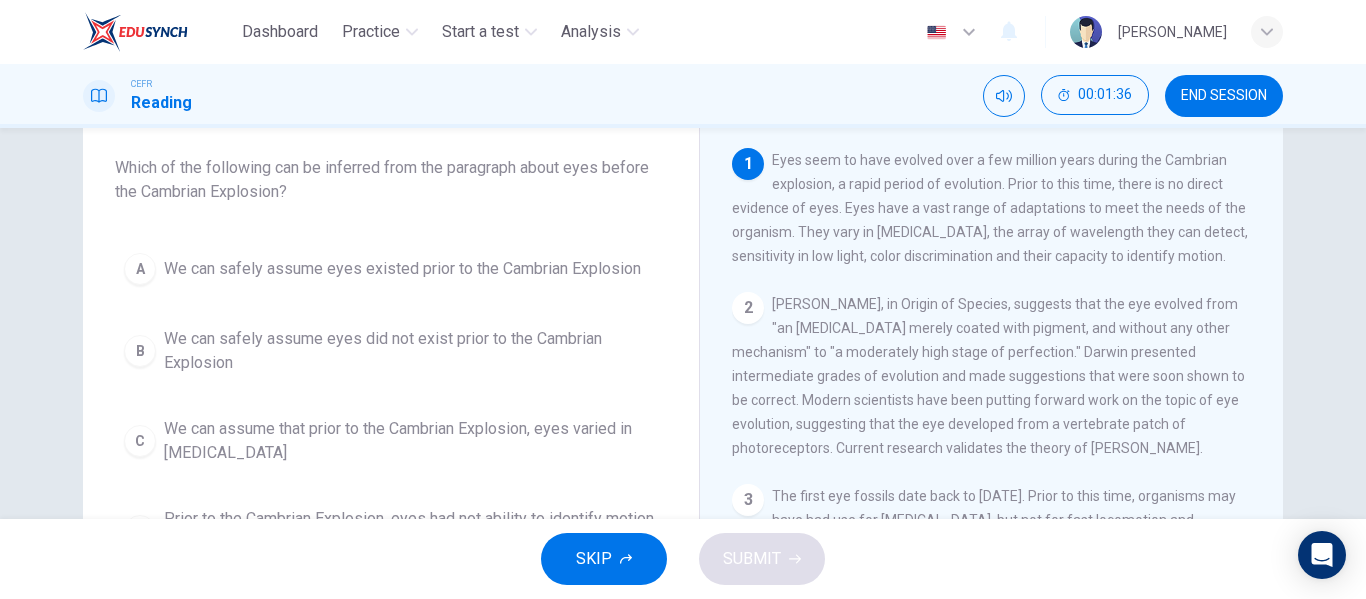 scroll, scrollTop: 103, scrollLeft: 0, axis: vertical 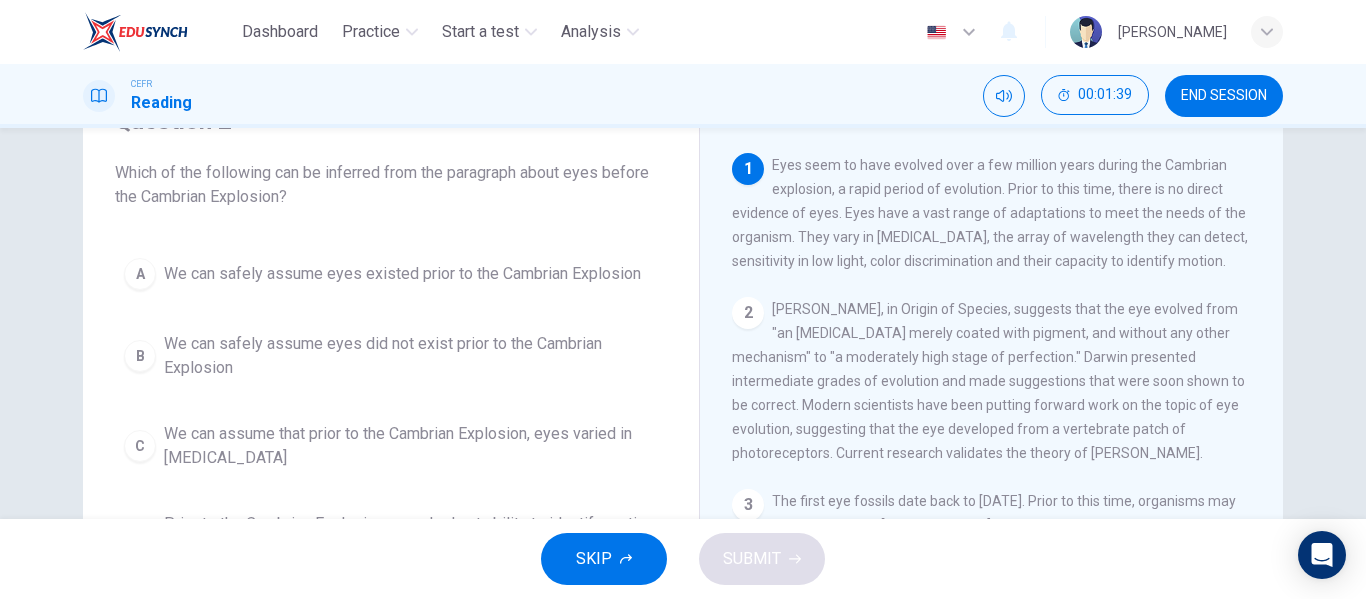 click on "We can safely assume eyes did not exist prior to the Cambrian Explosion" at bounding box center [411, 356] 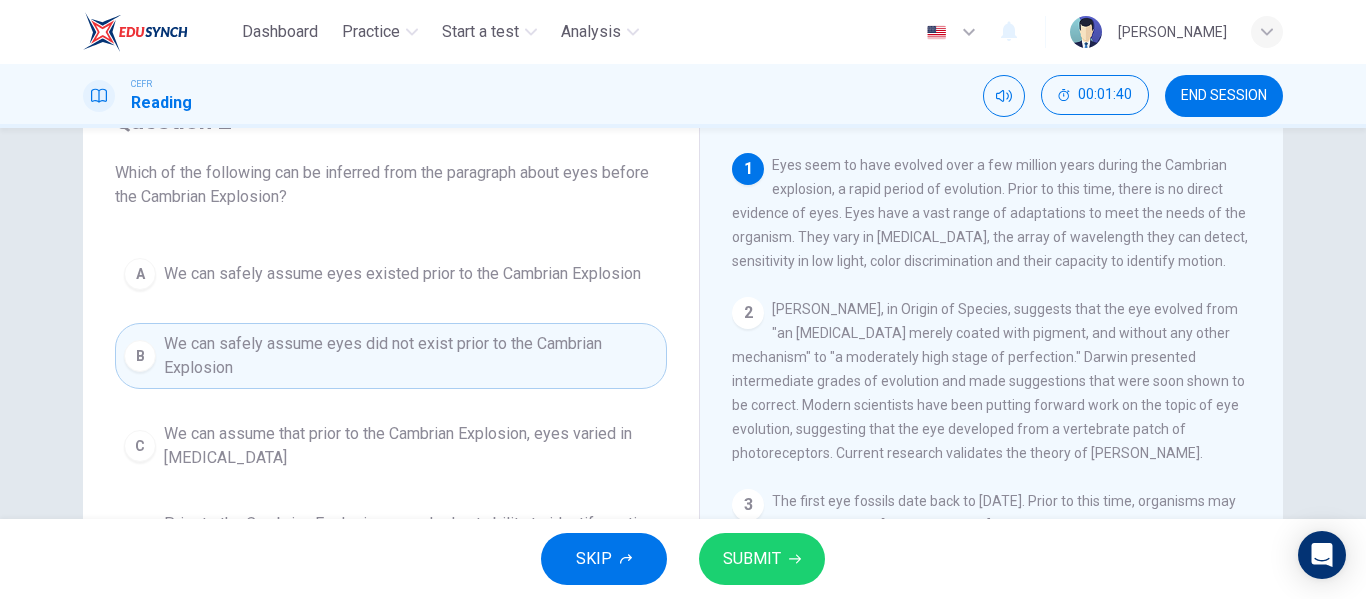scroll, scrollTop: 110, scrollLeft: 0, axis: vertical 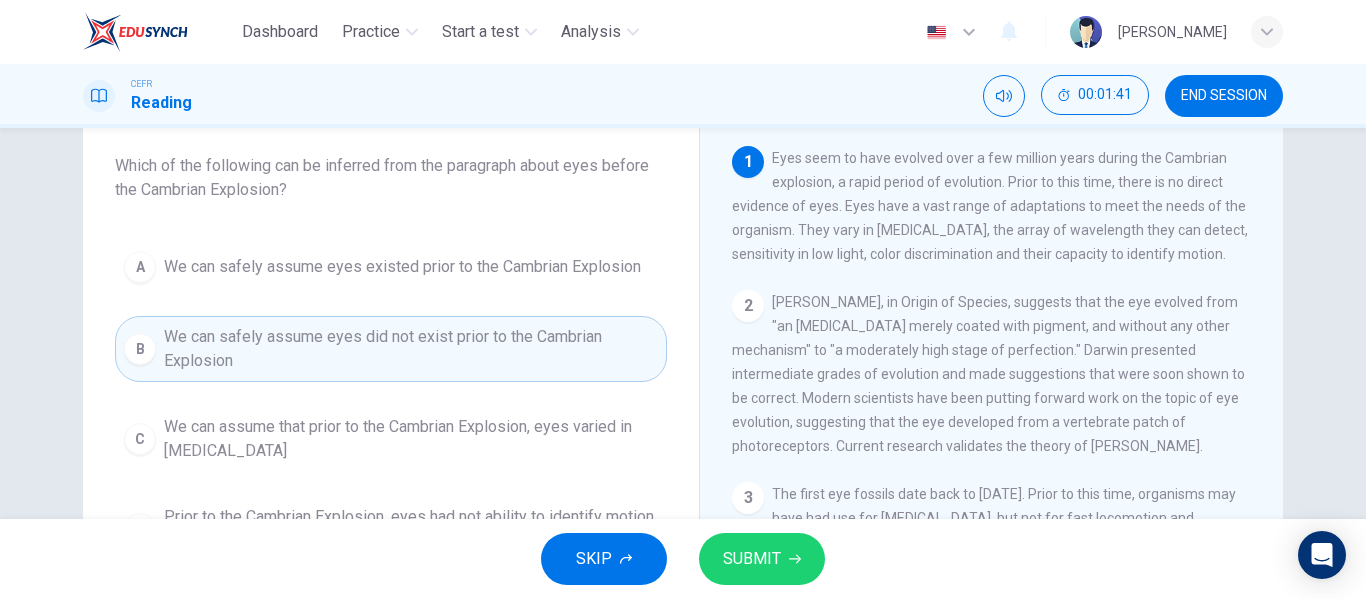 click on "SUBMIT" at bounding box center [762, 559] 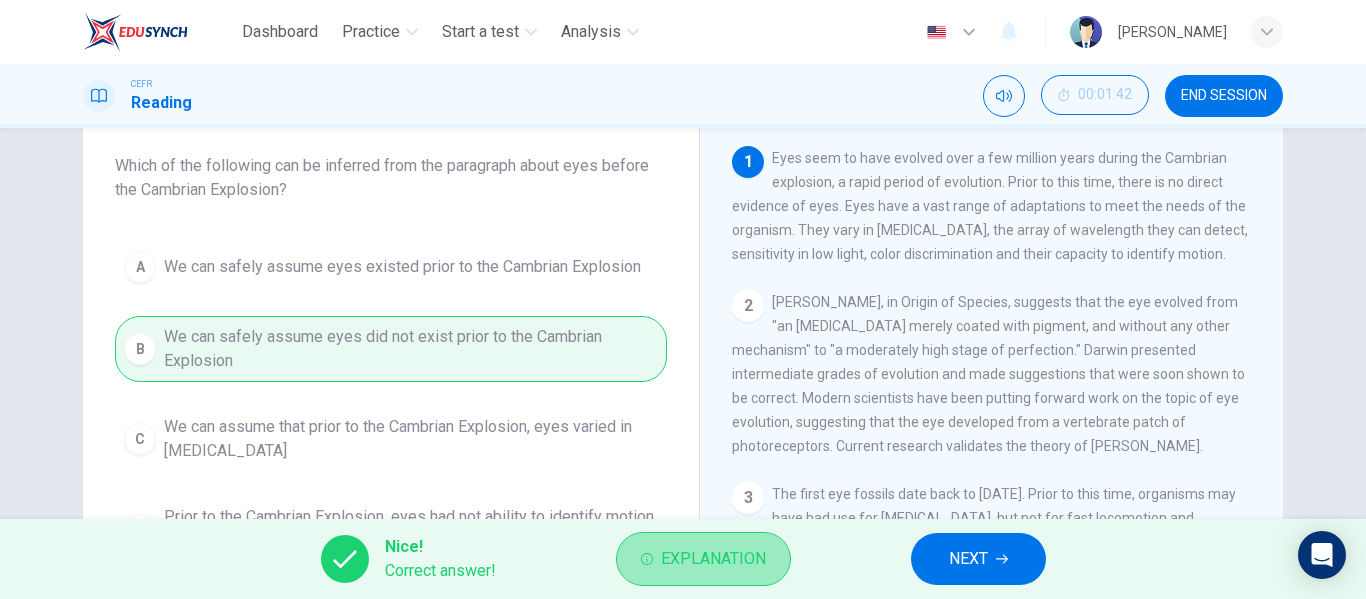 click on "Explanation" at bounding box center (703, 559) 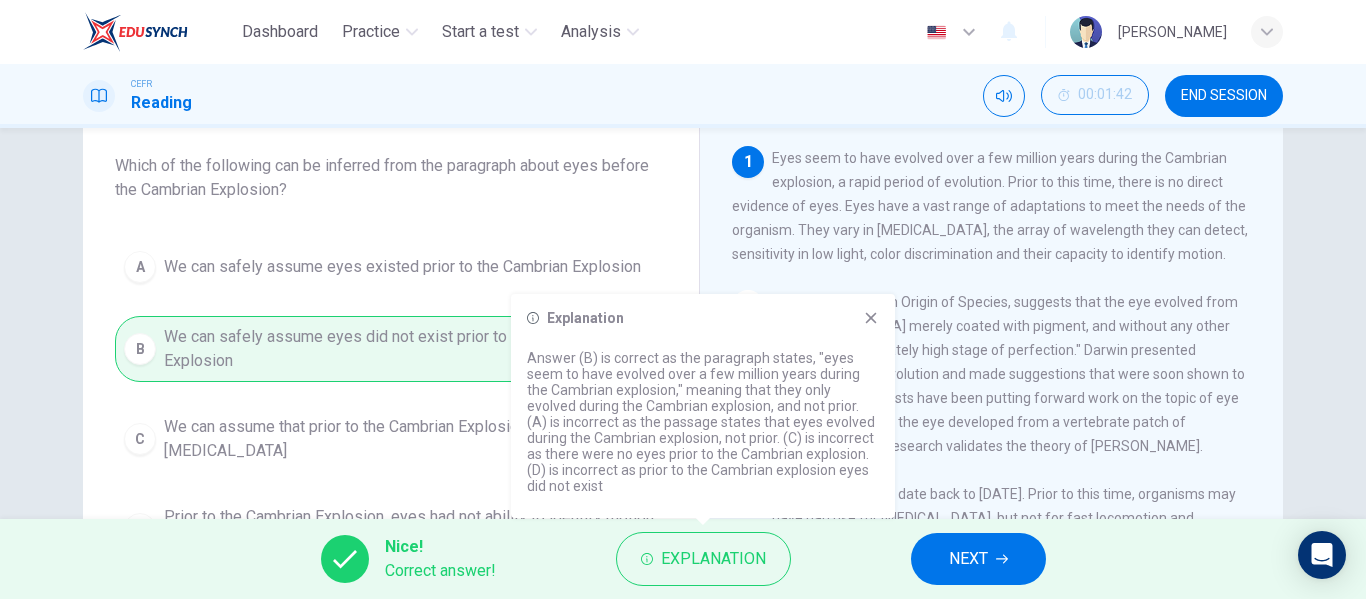 click 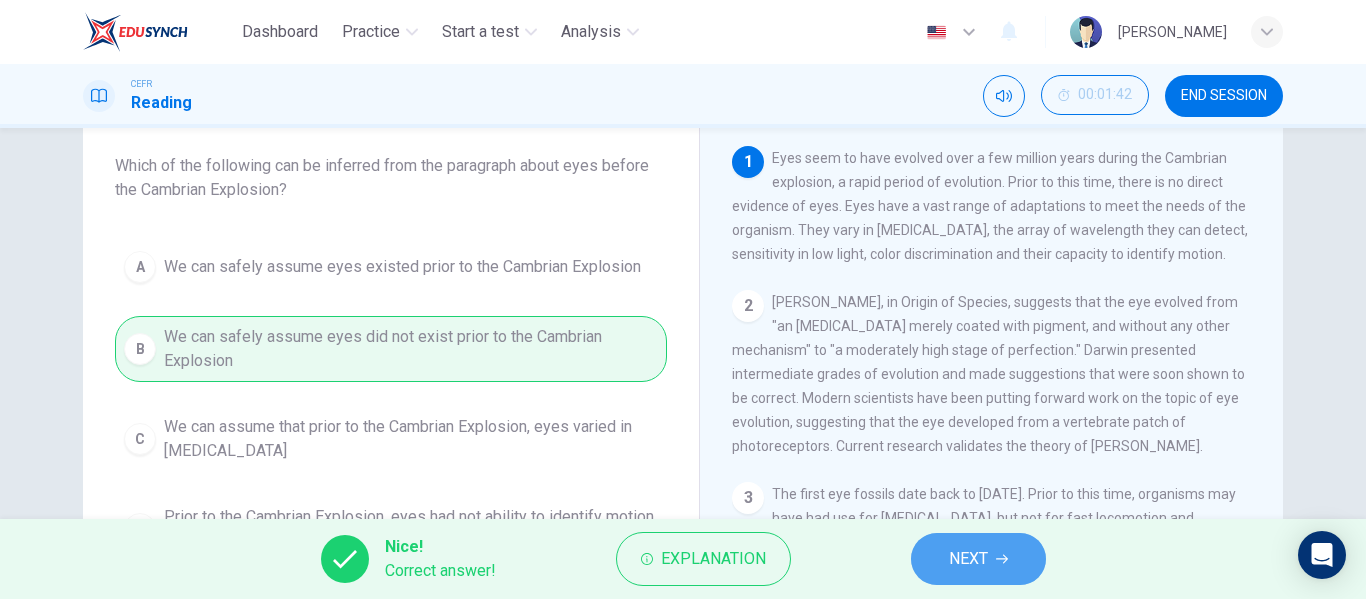 click 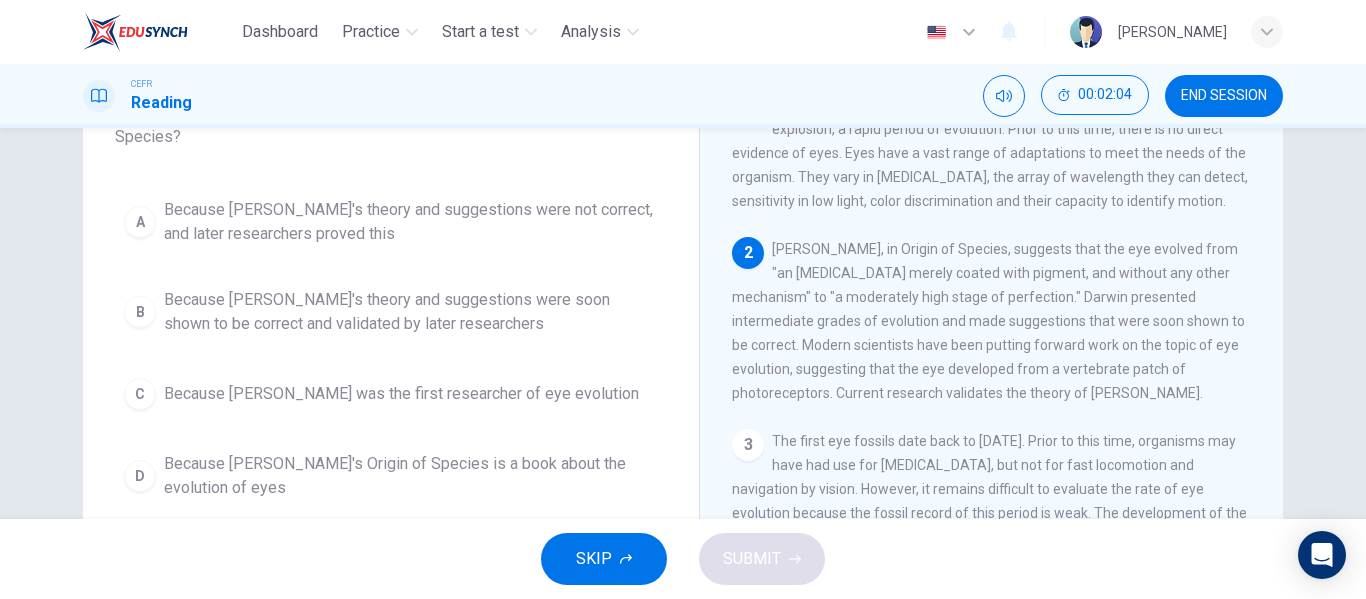 scroll, scrollTop: 165, scrollLeft: 0, axis: vertical 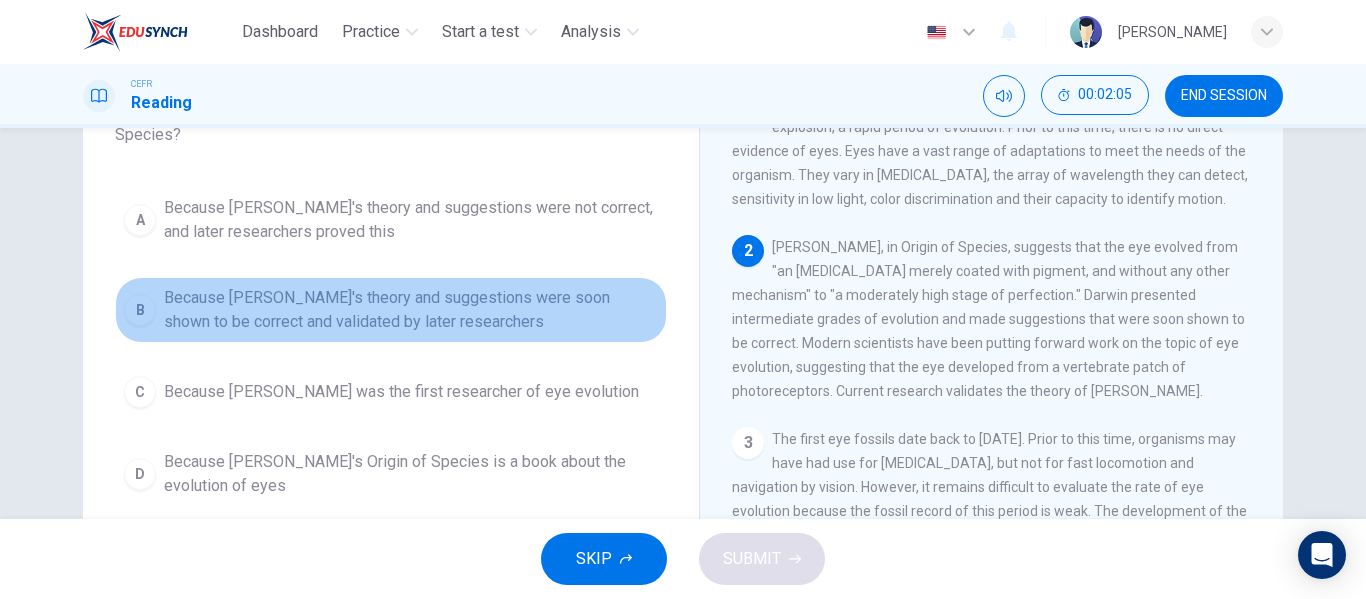 click on "Because [PERSON_NAME]'s theory and suggestions were soon shown to be correct and validated by later researchers" at bounding box center [411, 310] 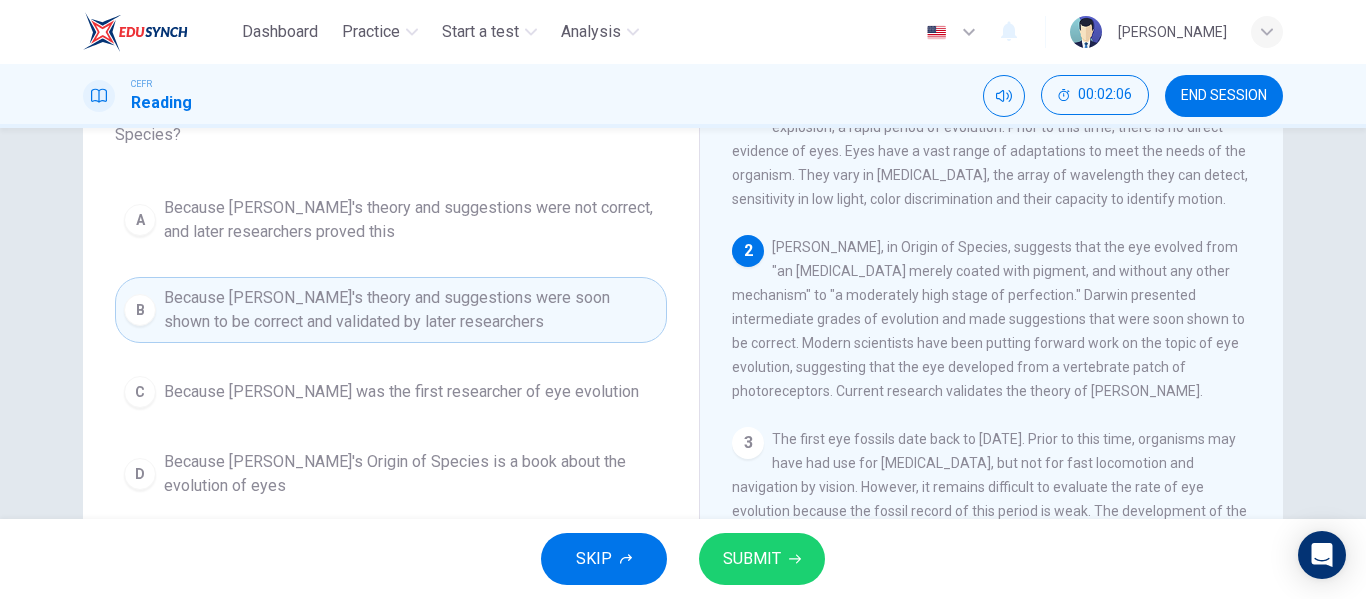 click on "SUBMIT" at bounding box center (752, 559) 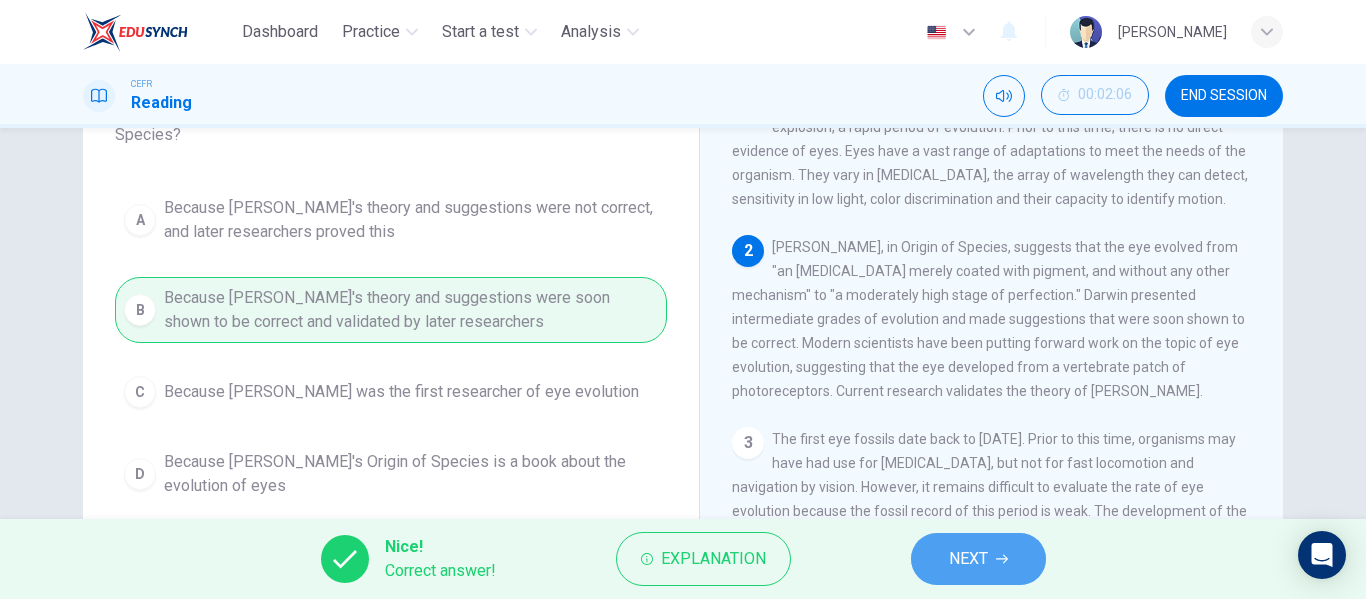 click on "NEXT" at bounding box center (968, 559) 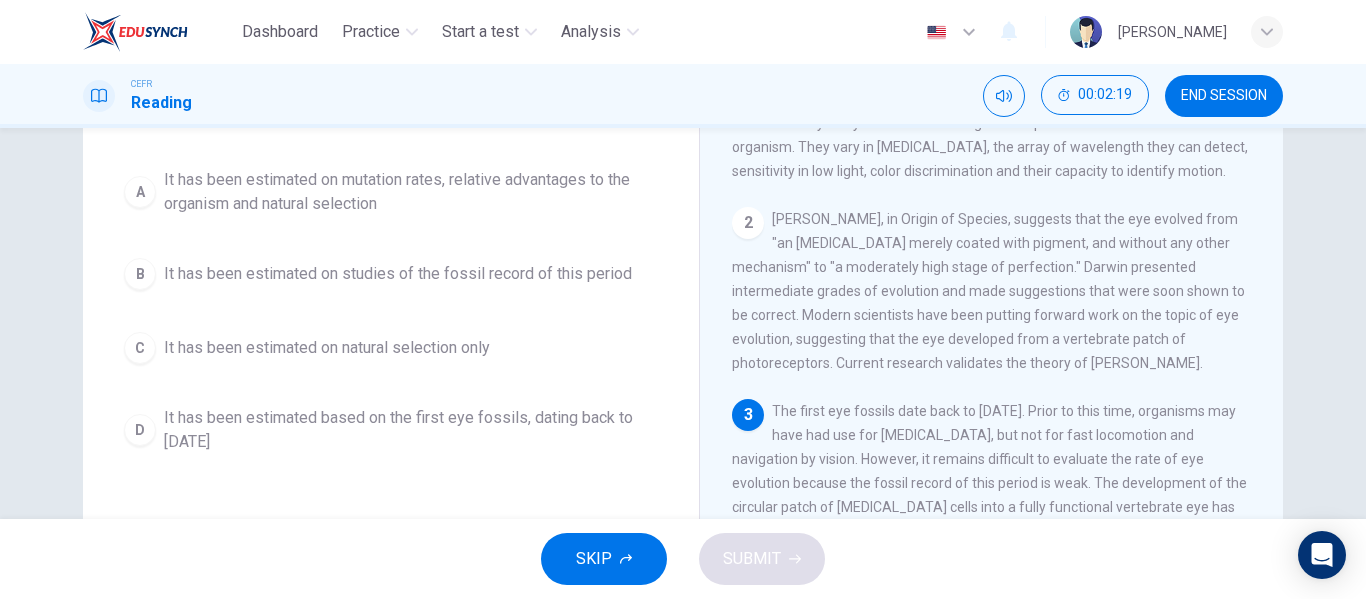 scroll, scrollTop: 192, scrollLeft: 0, axis: vertical 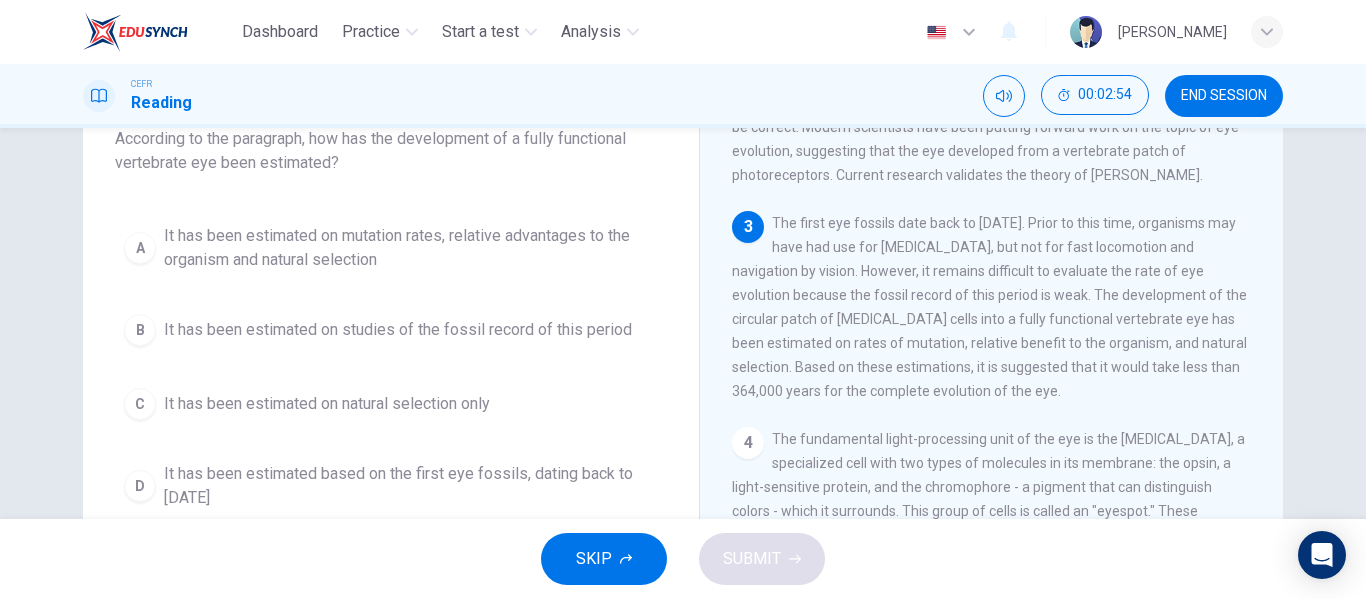 click on "It has been estimated on mutation rates, relative advantages to the organism and natural selection" at bounding box center [411, 248] 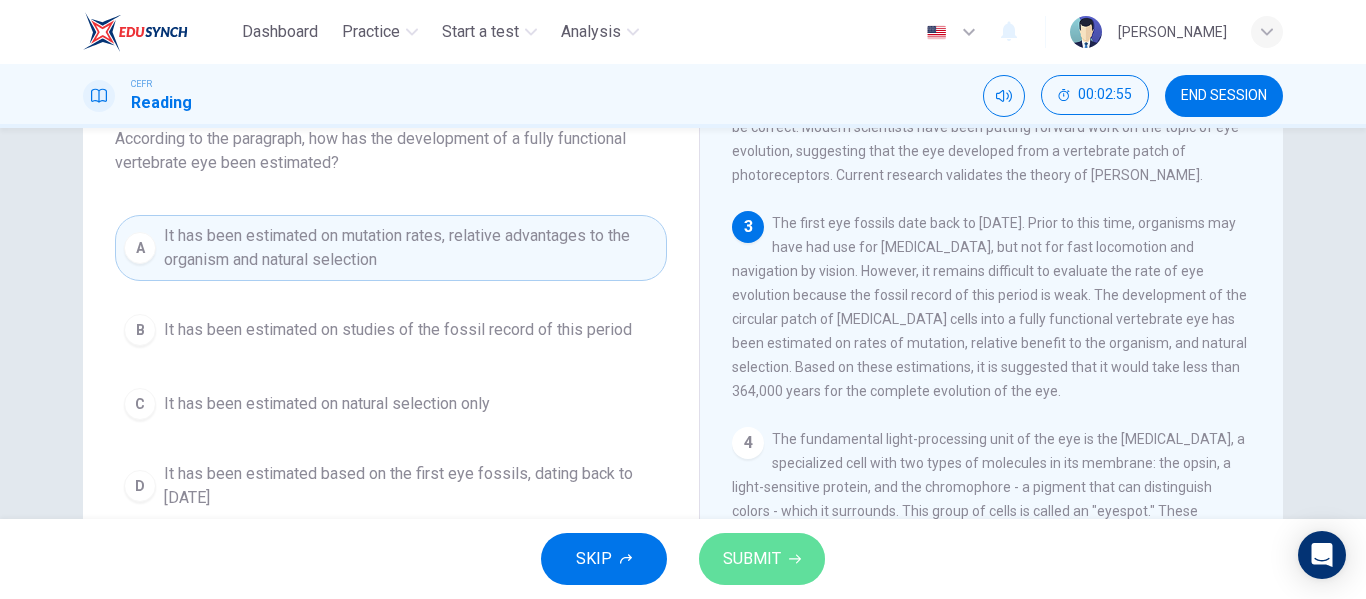click on "SUBMIT" at bounding box center (762, 559) 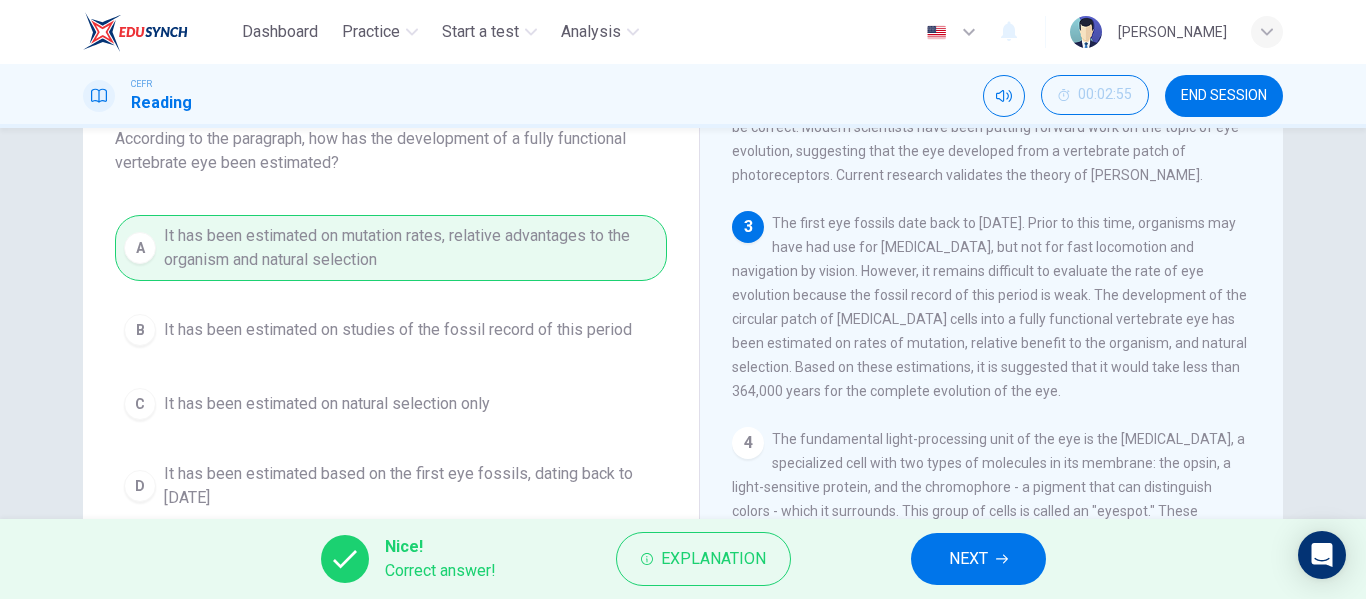 click on "NEXT" at bounding box center (968, 559) 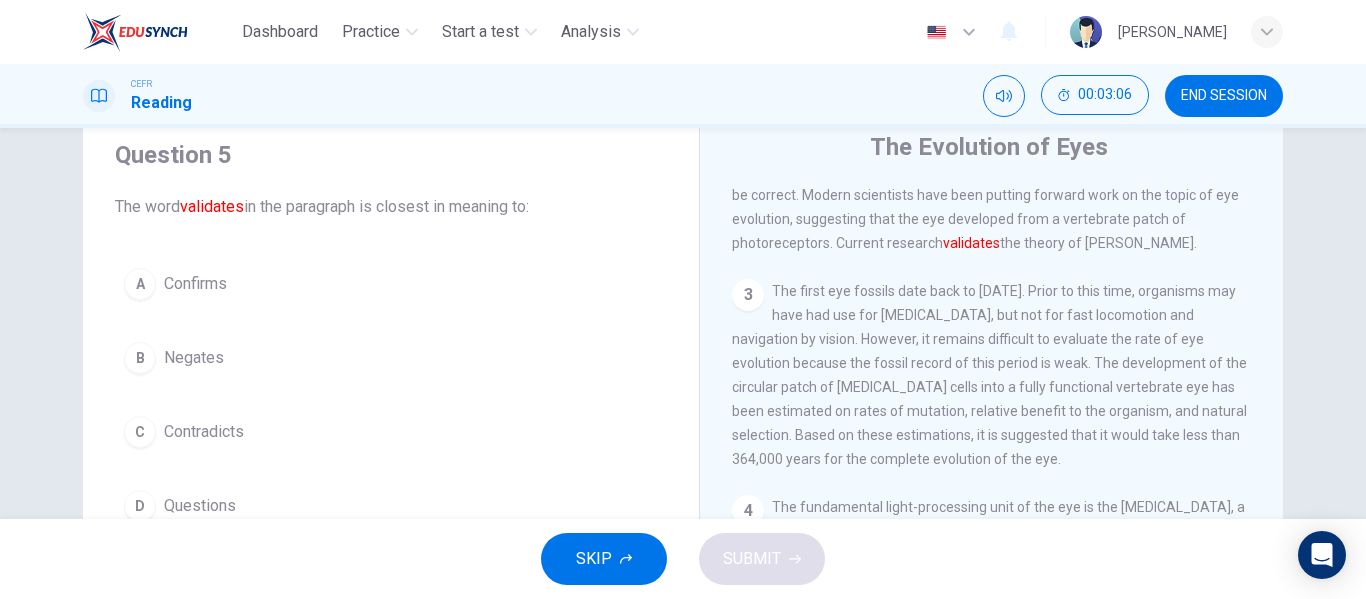 scroll, scrollTop: 69, scrollLeft: 0, axis: vertical 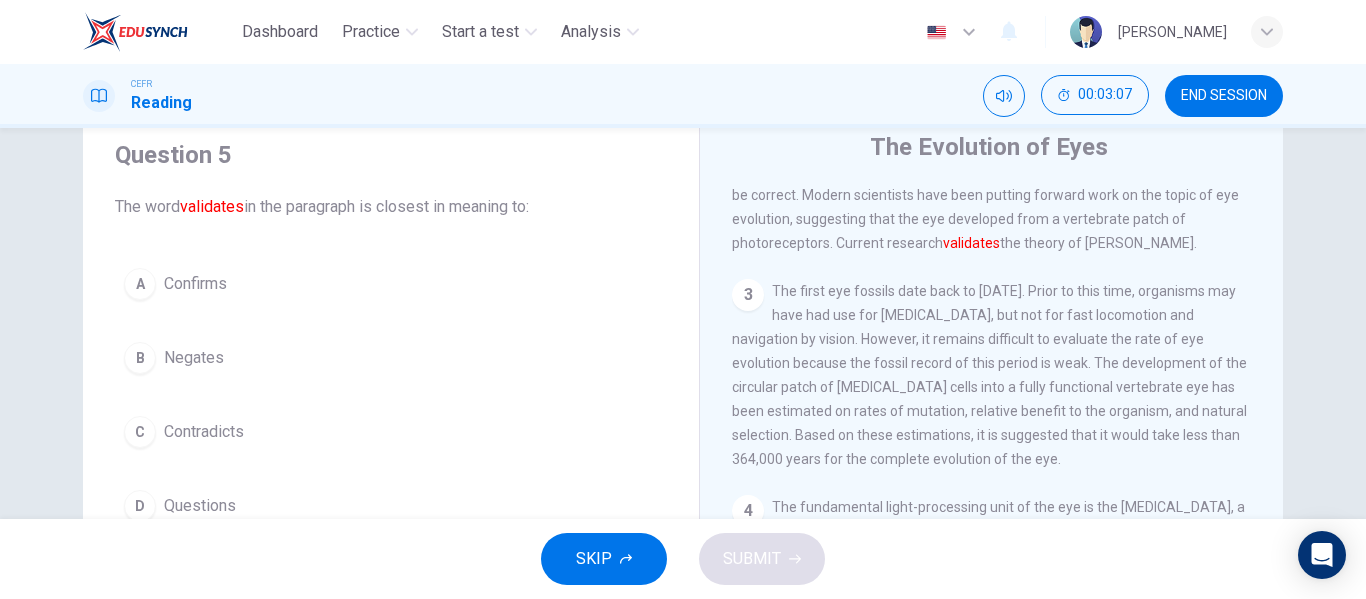 click on "A Confirms" at bounding box center [391, 284] 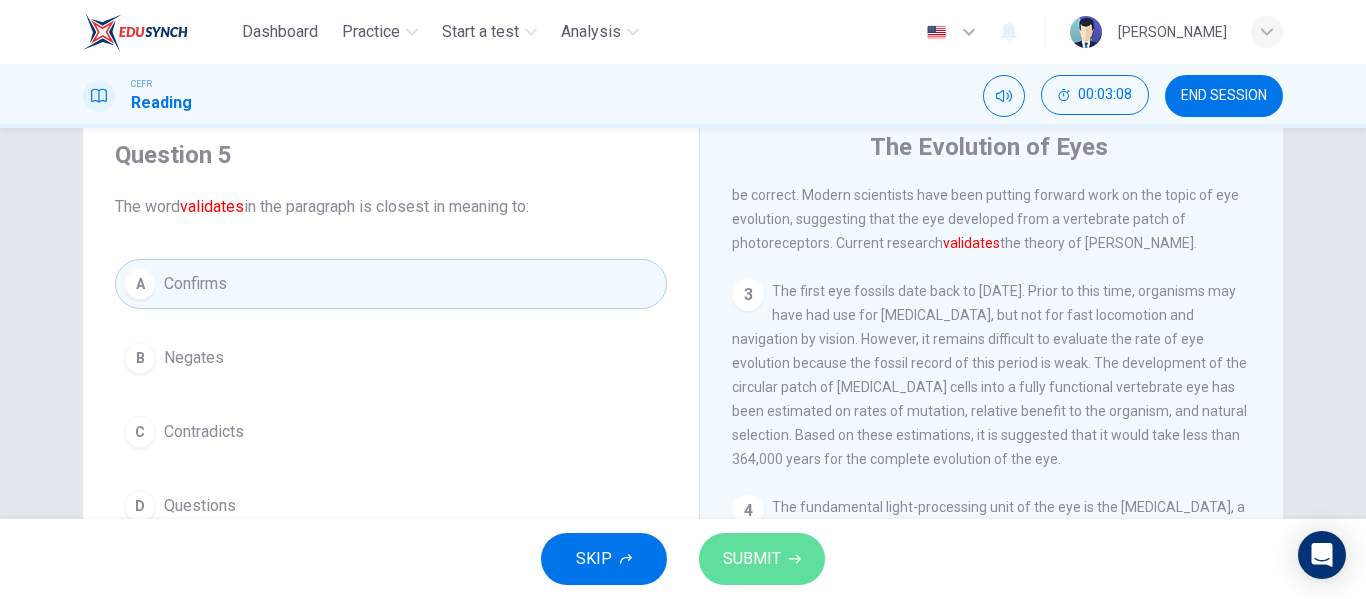 click on "SUBMIT" at bounding box center [762, 559] 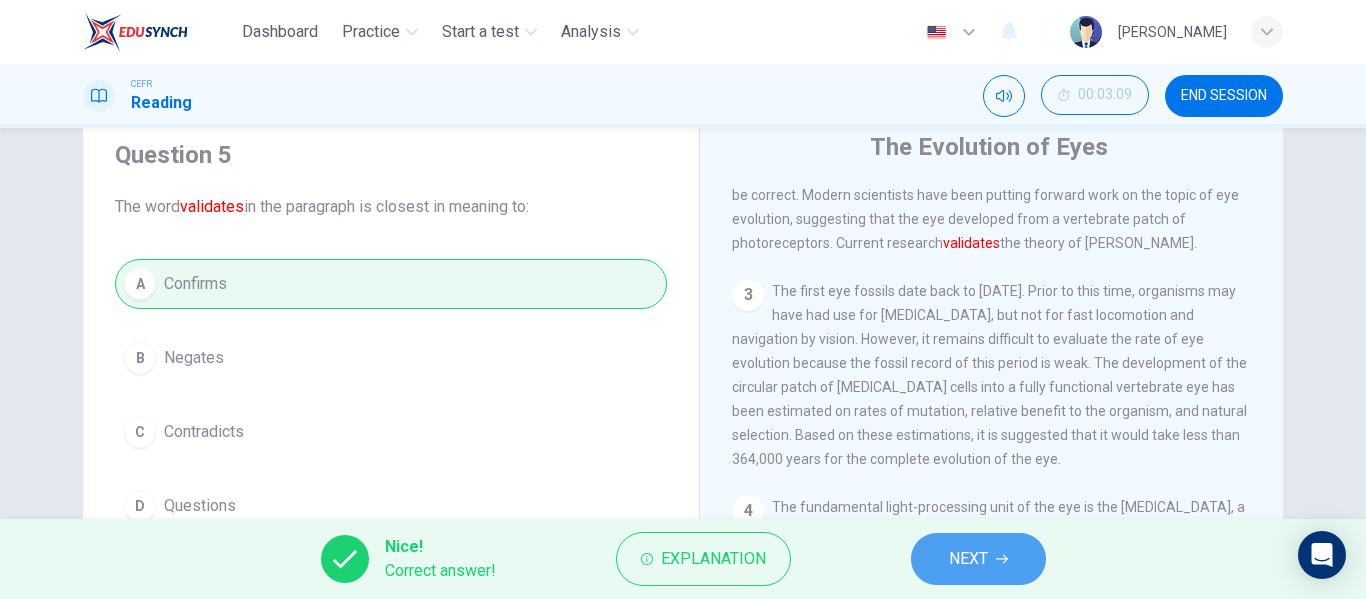 click on "NEXT" at bounding box center (968, 559) 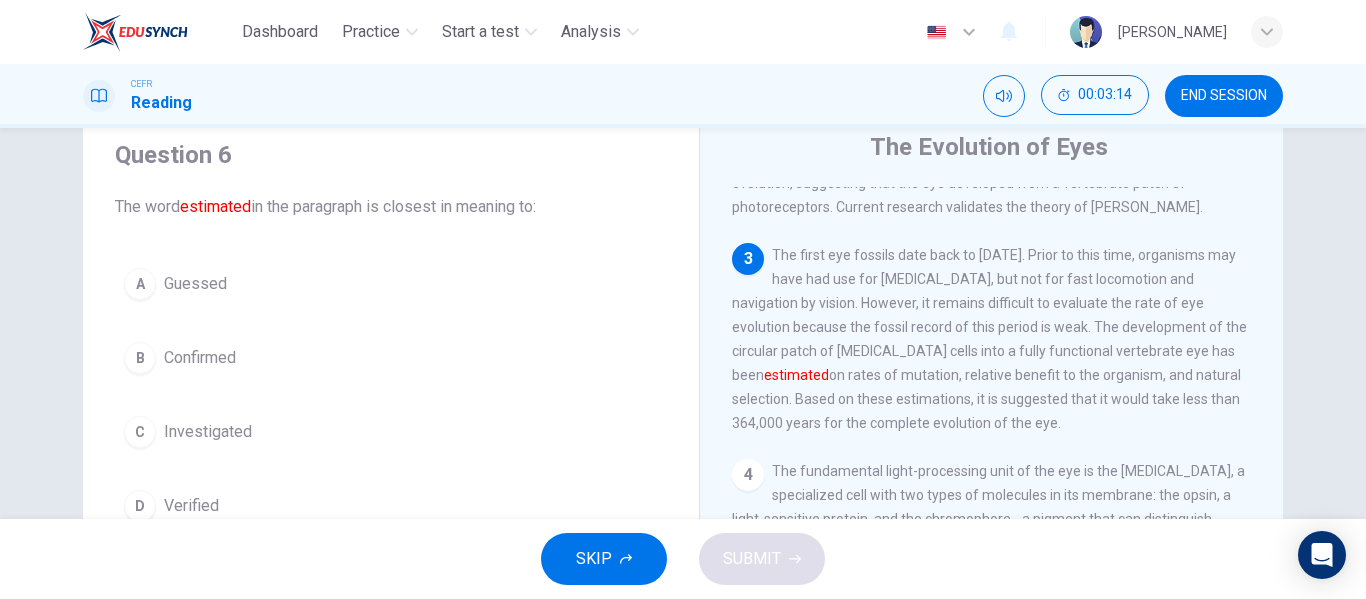 scroll, scrollTop: 279, scrollLeft: 0, axis: vertical 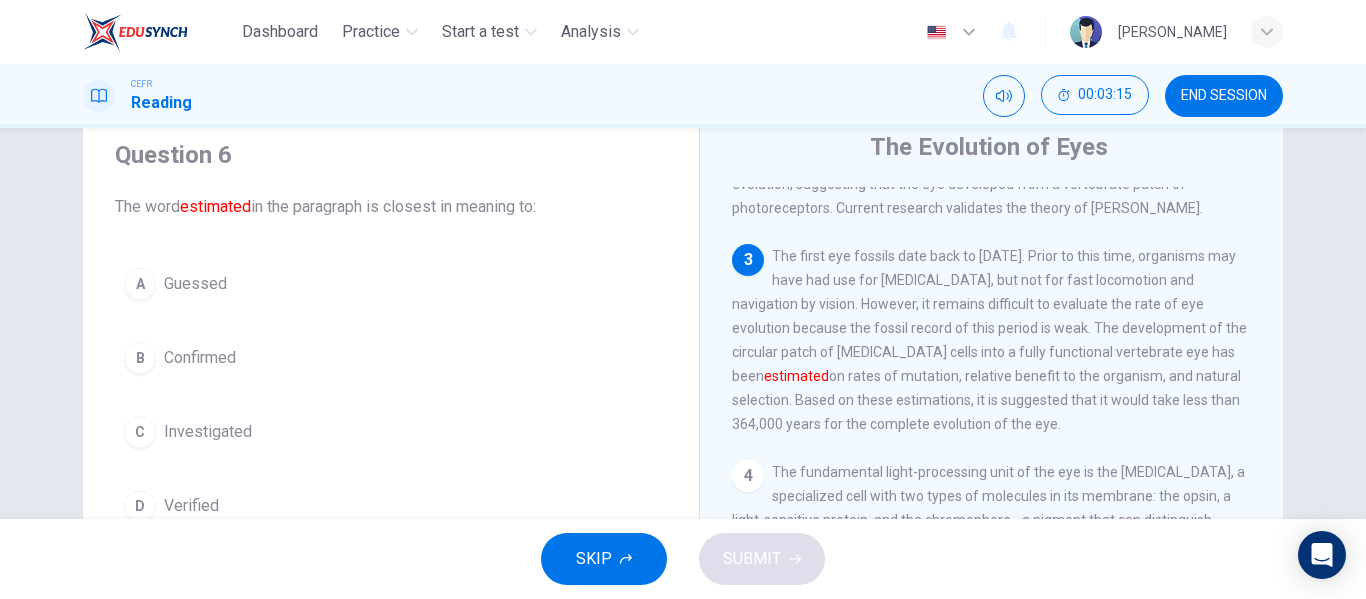 click on "Question 6 The word  estimated  in the paragraph is closest in meaning to: A Guessed B Confirmed C Investigated D Verified" at bounding box center [391, 335] 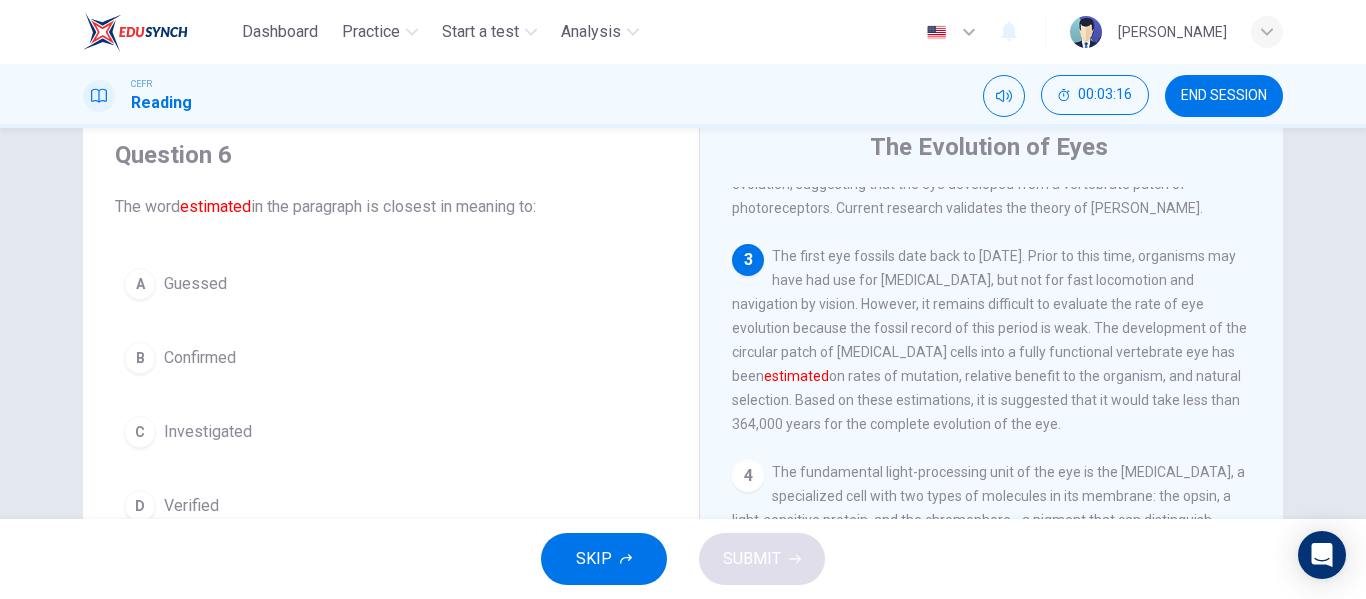 click on "A Guessed" at bounding box center [391, 284] 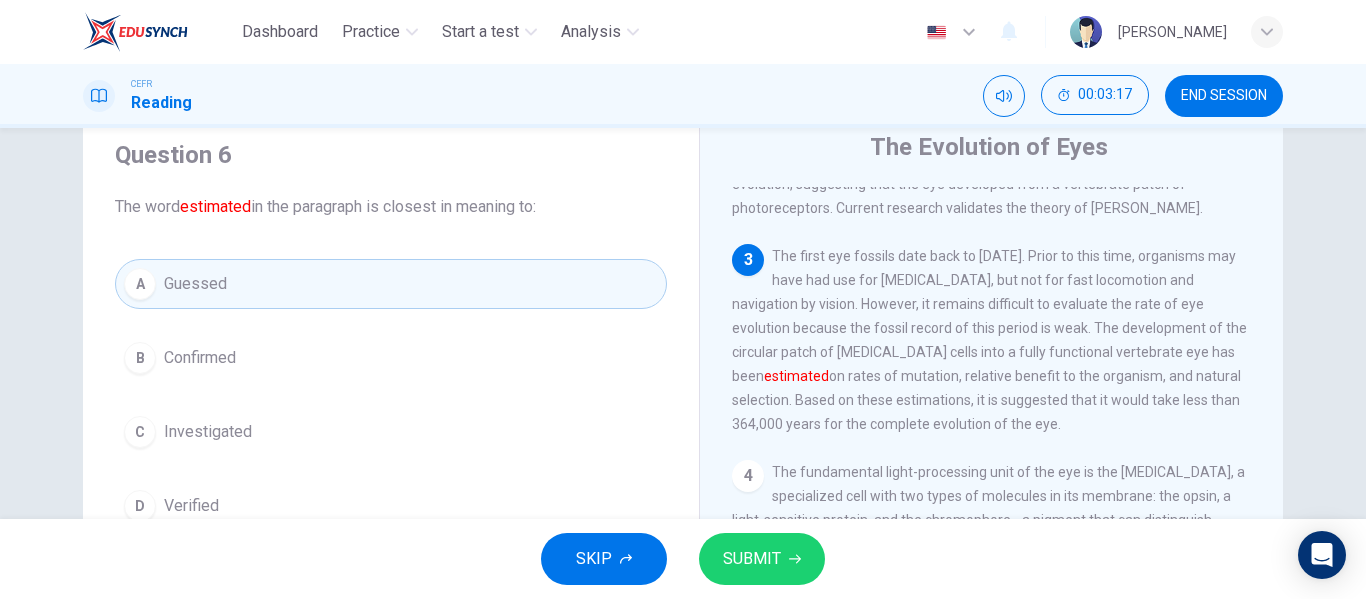 click on "SUBMIT" at bounding box center [752, 559] 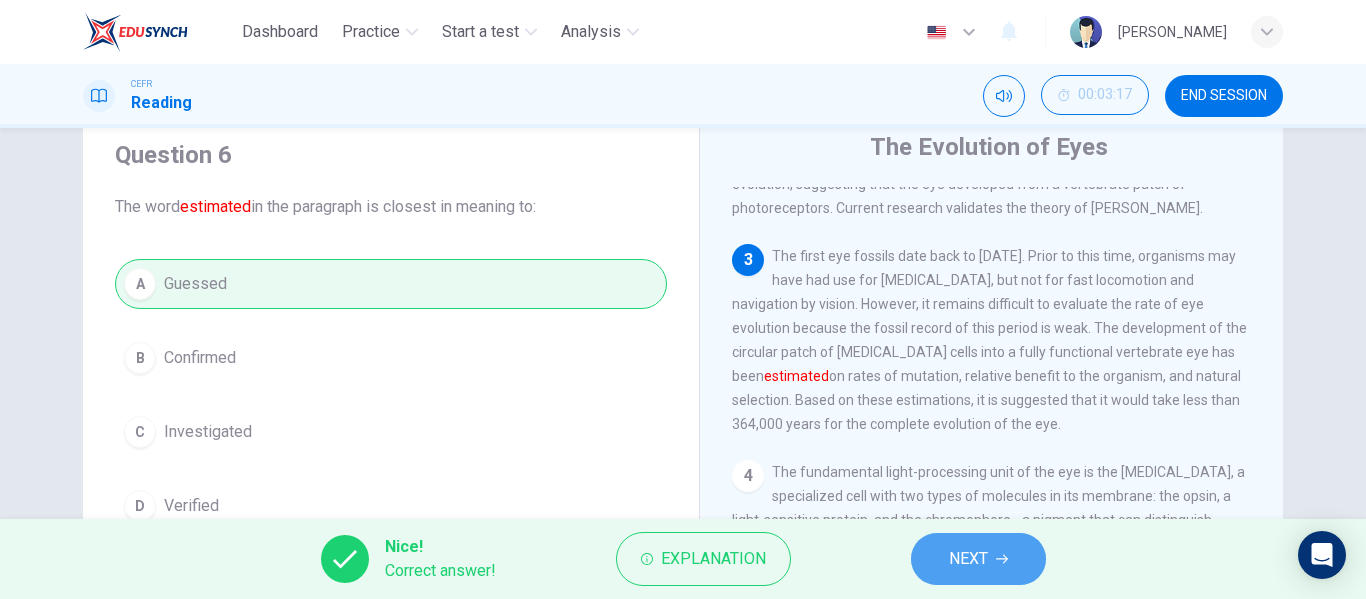 click 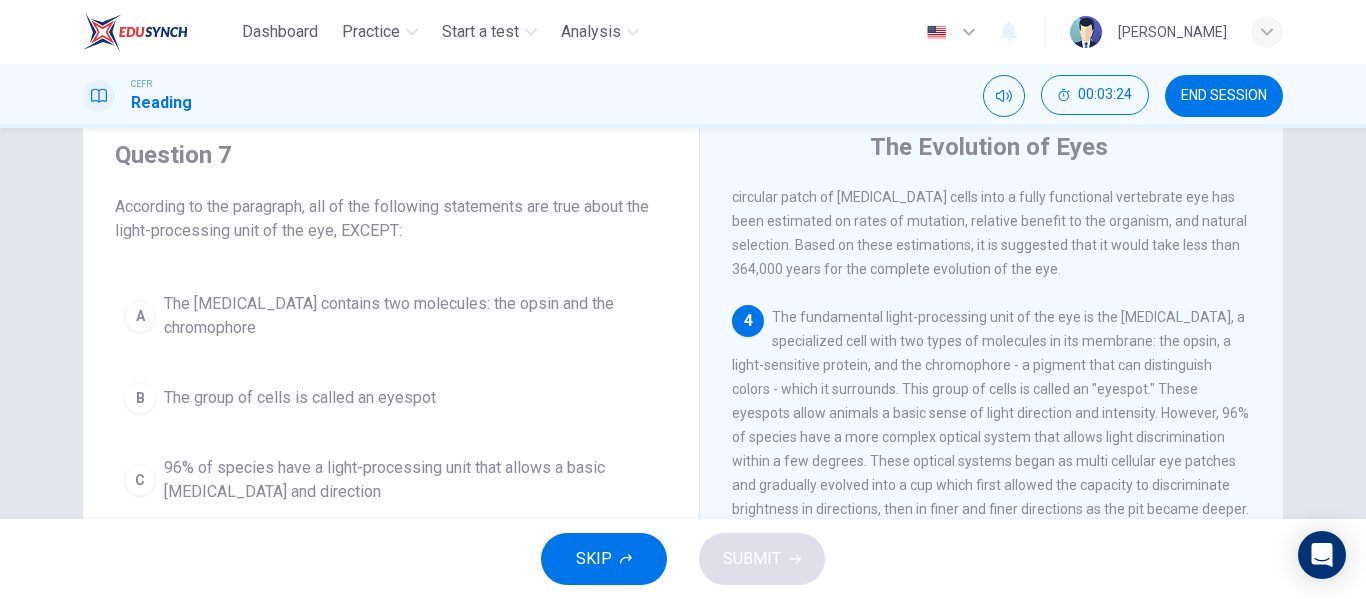 scroll, scrollTop: 437, scrollLeft: 0, axis: vertical 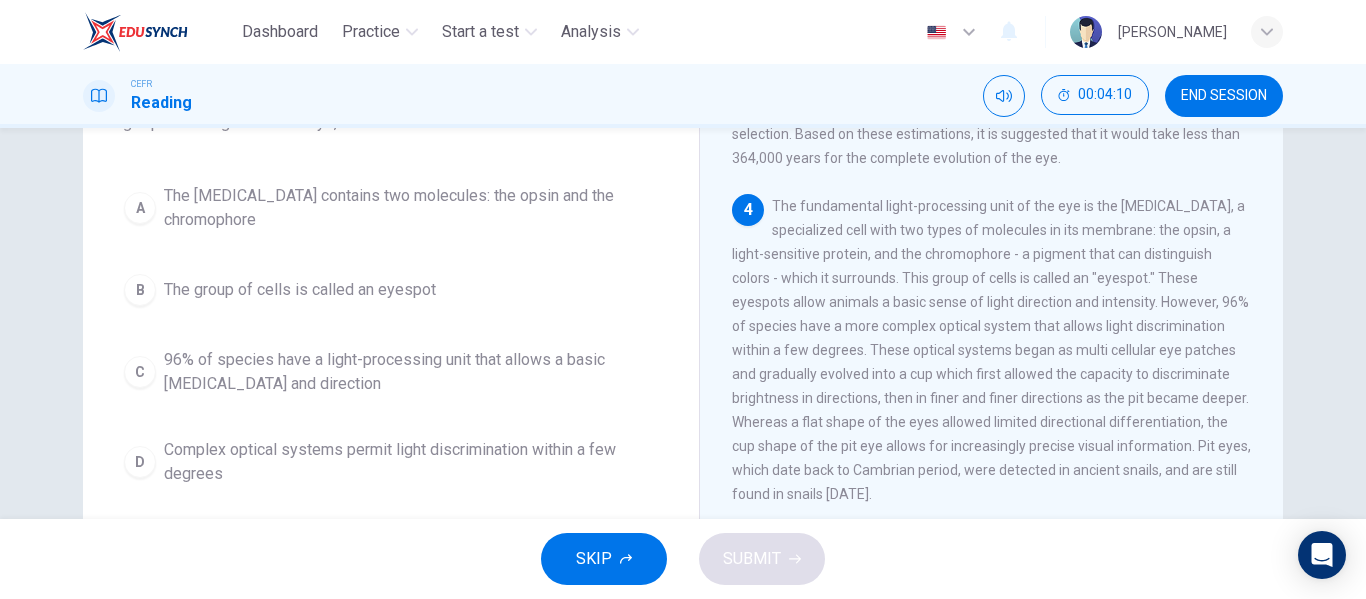 click on "96% of species have a light-processing unit that allows a basic [MEDICAL_DATA] and direction" at bounding box center (411, 372) 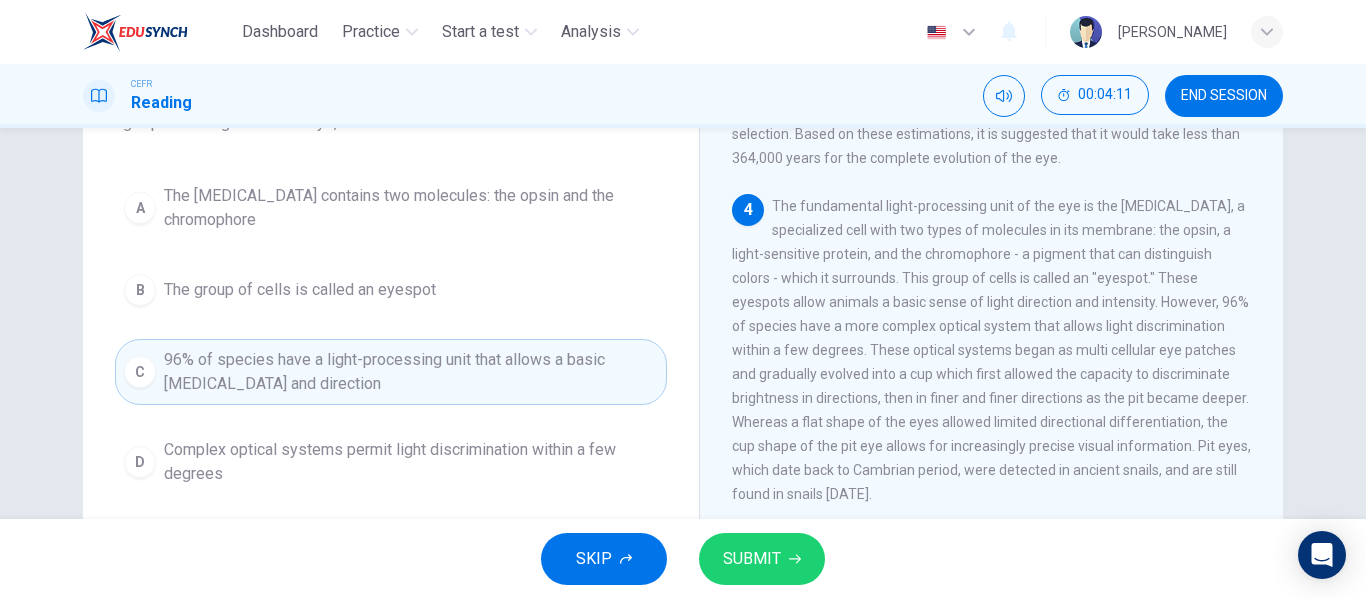 click on "SUBMIT" at bounding box center (752, 559) 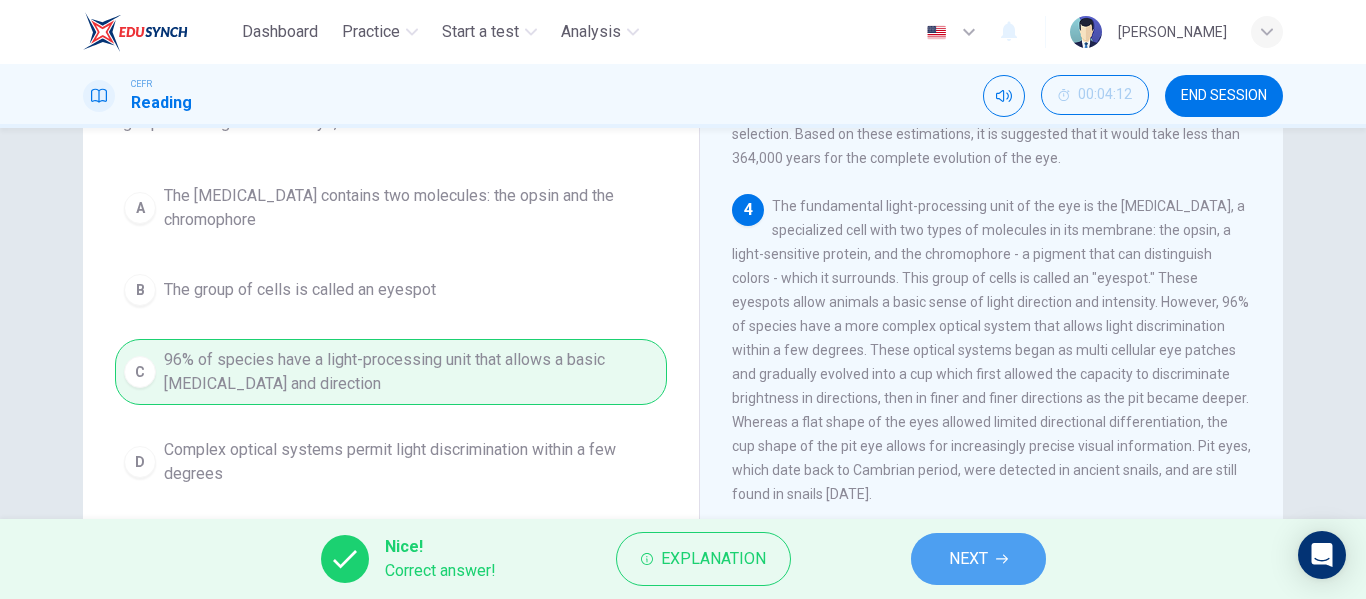 click on "NEXT" at bounding box center (968, 559) 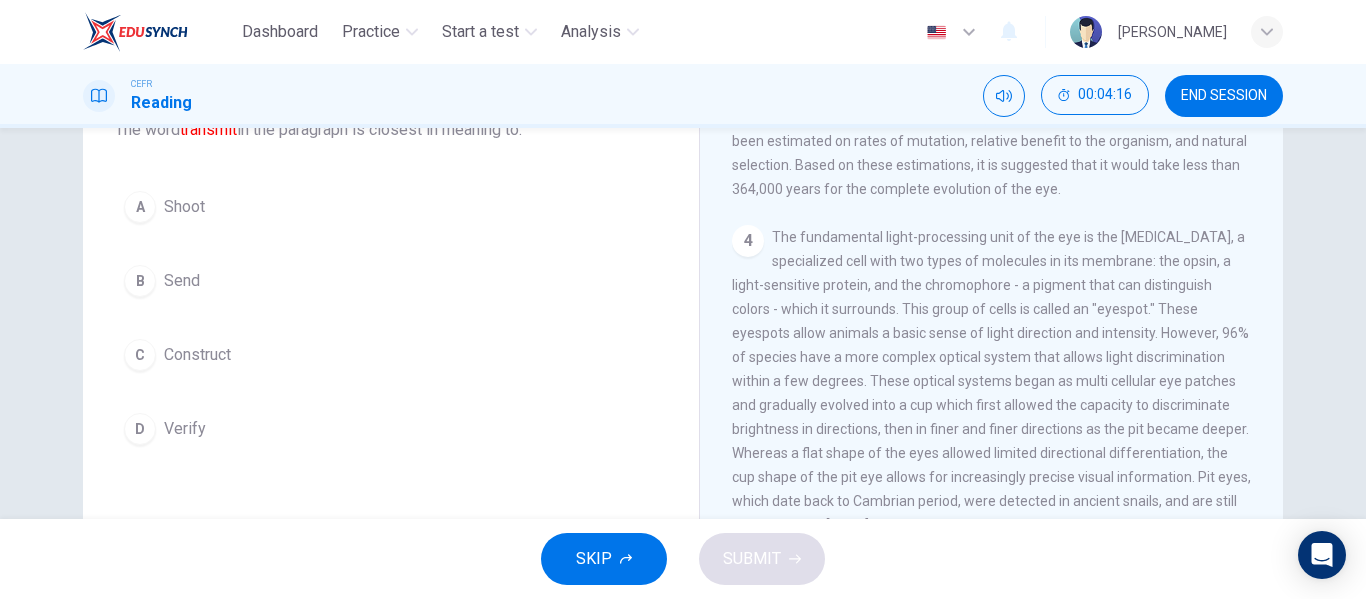 scroll, scrollTop: 145, scrollLeft: 0, axis: vertical 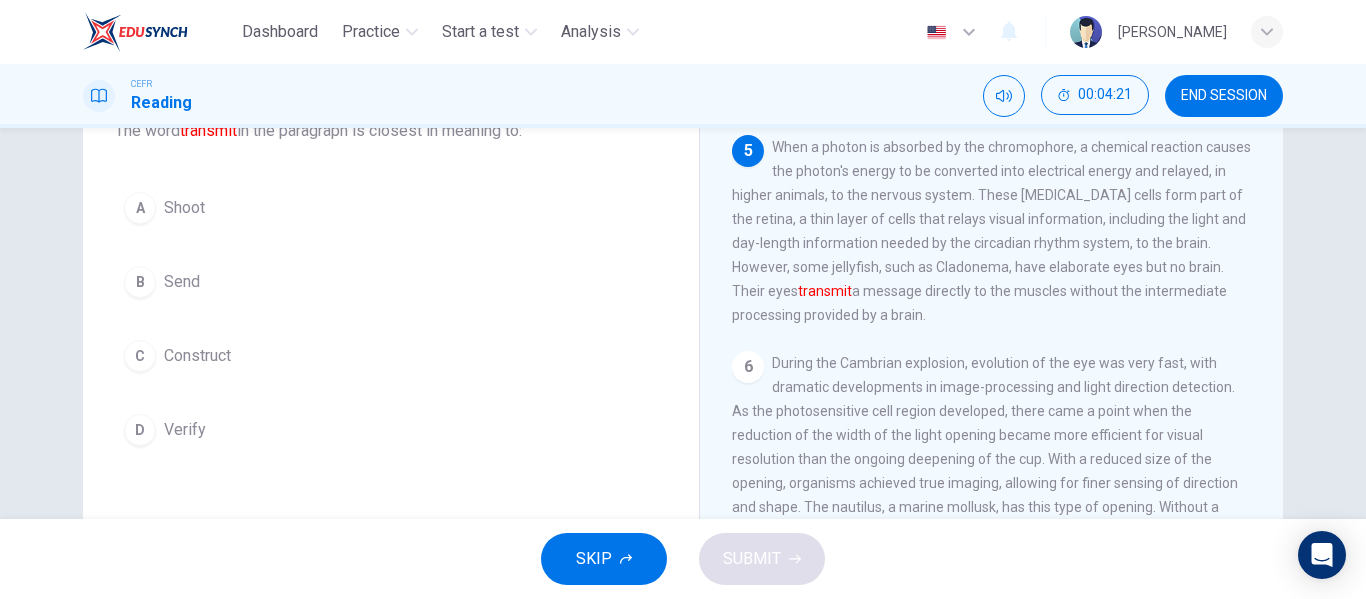 click on "B Send" at bounding box center [391, 282] 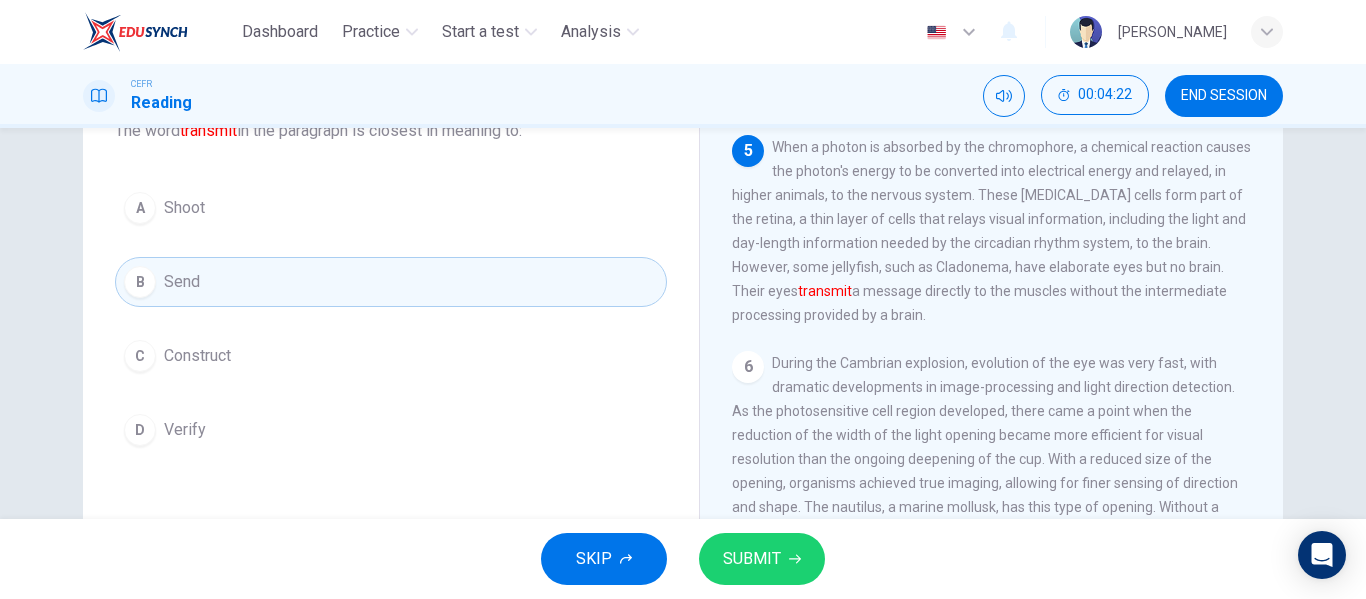click on "SUBMIT" at bounding box center [752, 559] 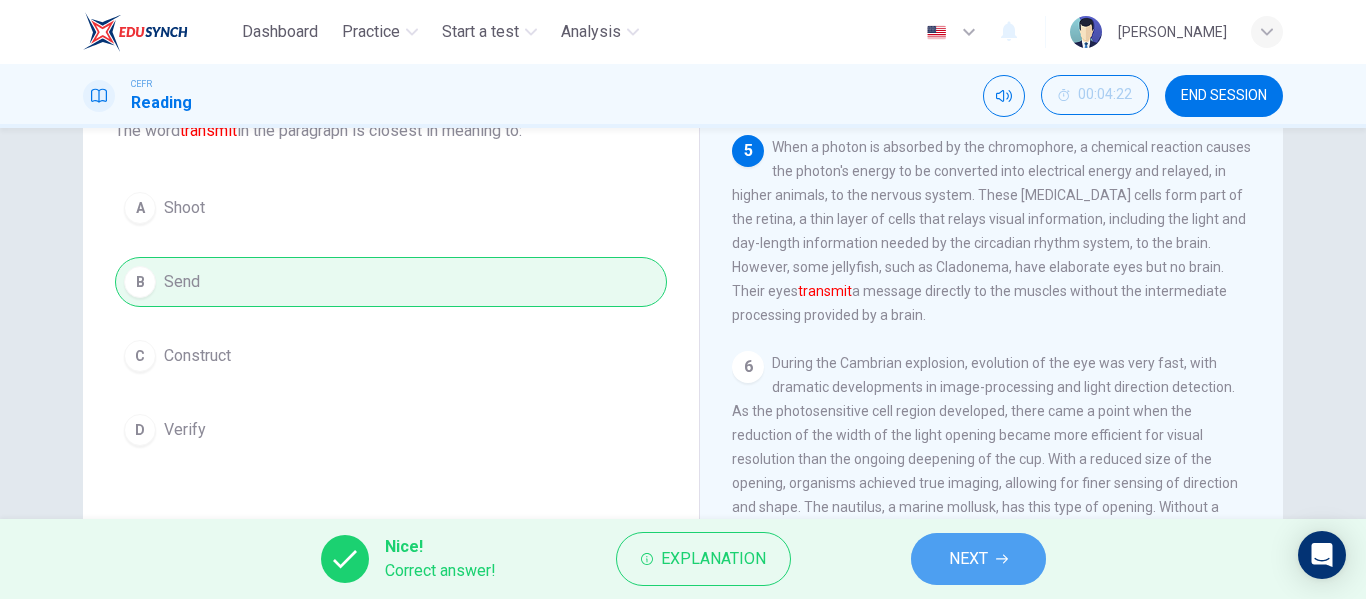 click on "NEXT" at bounding box center [978, 559] 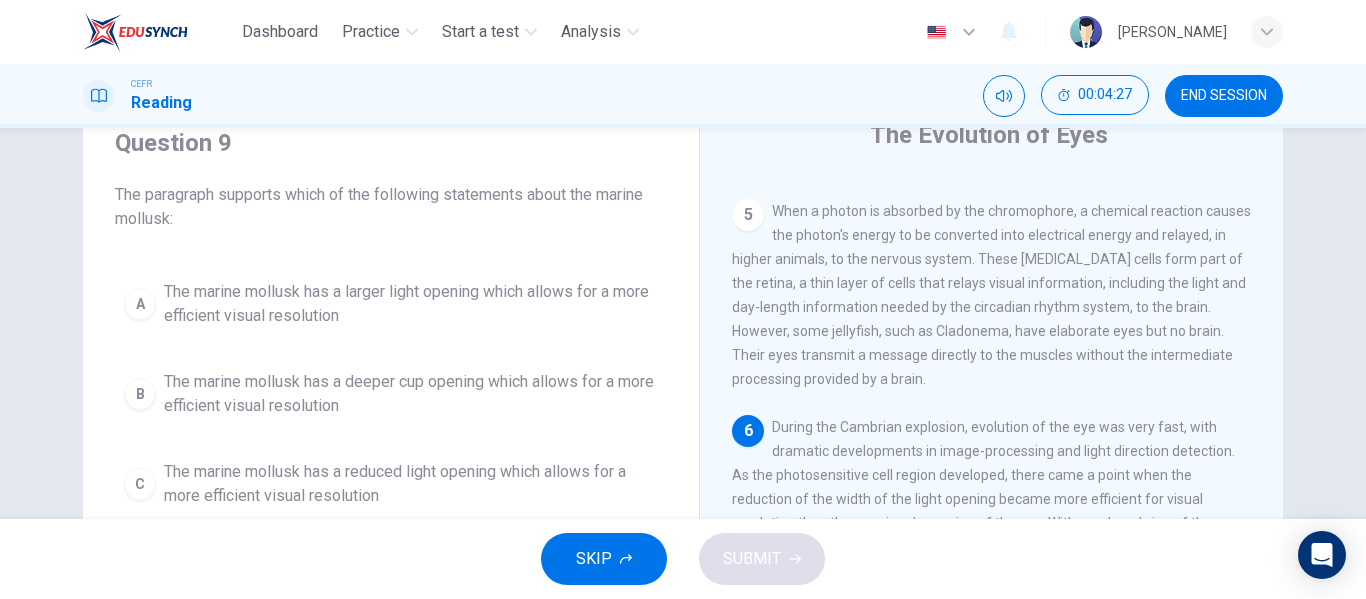 scroll, scrollTop: 94, scrollLeft: 0, axis: vertical 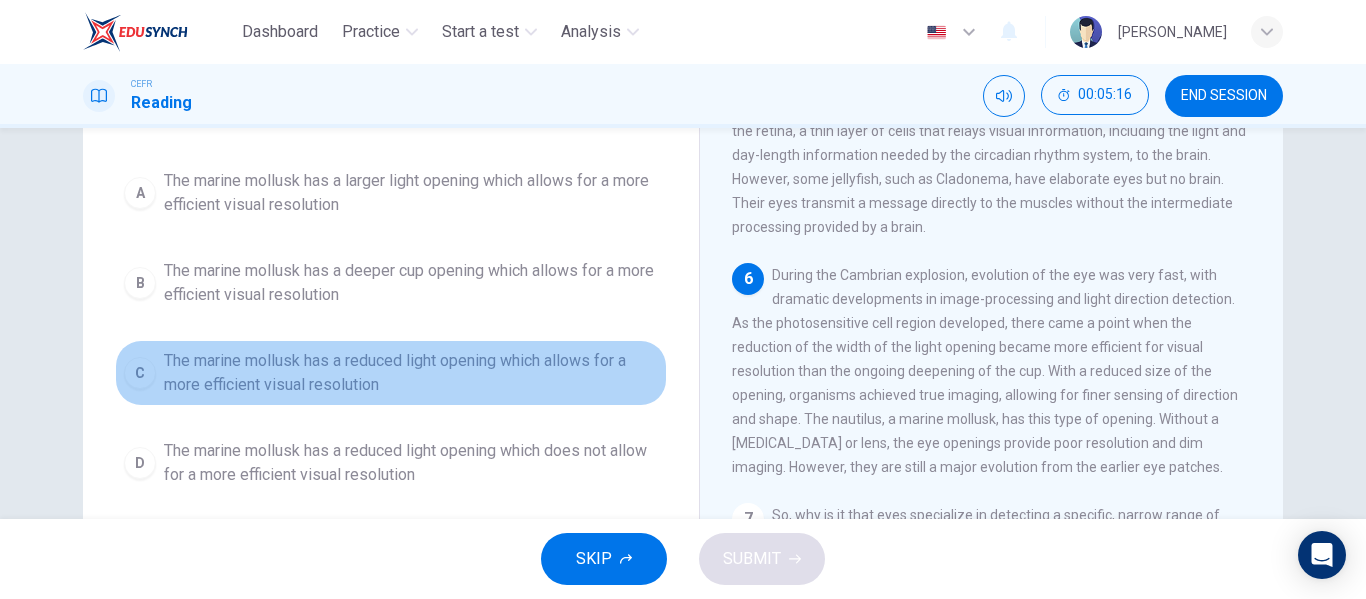 click on "The marine mollusk has a reduced light opening which allows for a more efficient visual resolution" at bounding box center (411, 373) 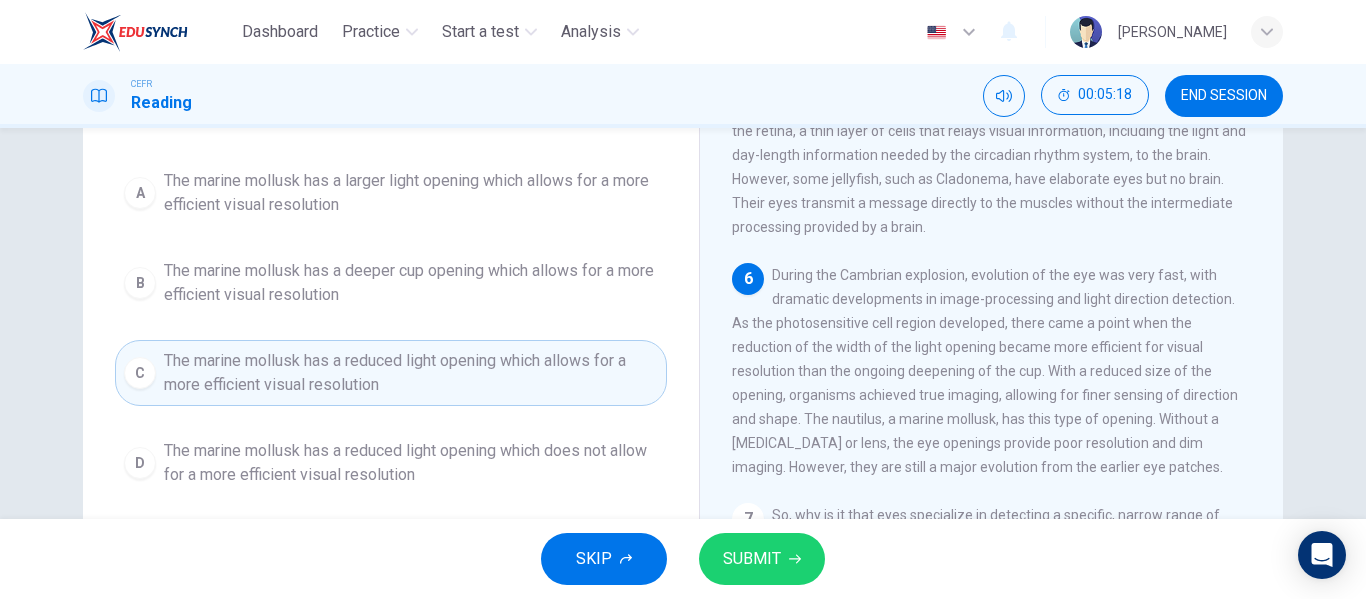 click on "7 So, why is it that eyes specialize in detecting a specific, narrow range of wavelengths on the electromagnetic spectrum (the visible spectrum)? It is probably because the earliest species to develop [MEDICAL_DATA] were aquatic (such as jellyfish), and only two specific wavelength ranges of electromagnetic radiation, blue and green visible light, can be transmitted through water. This same light-filtering property of water also influenced the [MEDICAL_DATA] of plants." at bounding box center [992, 575] 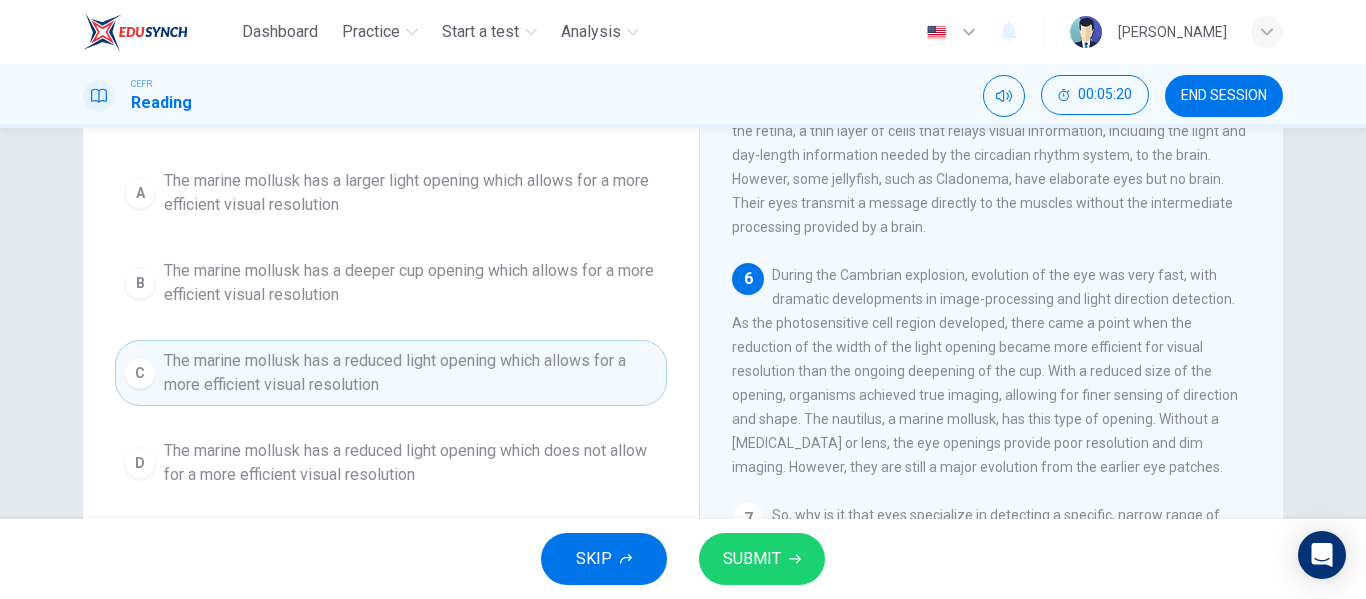 click on "SKIP SUBMIT" at bounding box center [683, 559] 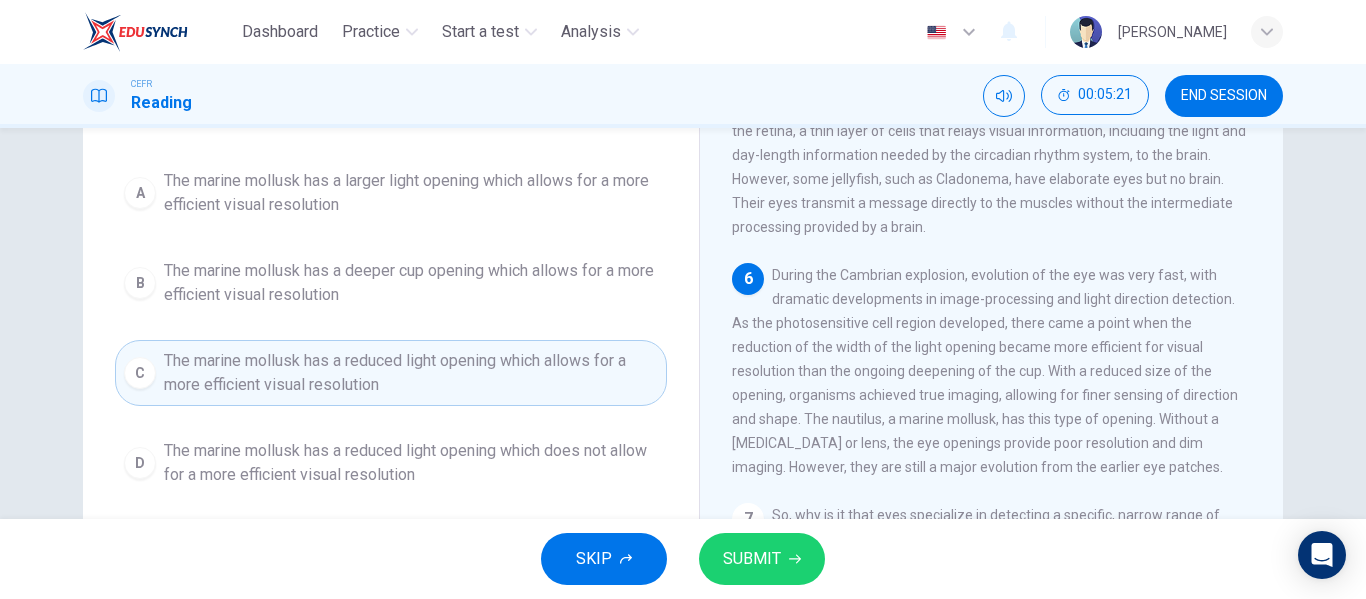 click on "SUBMIT" at bounding box center [752, 559] 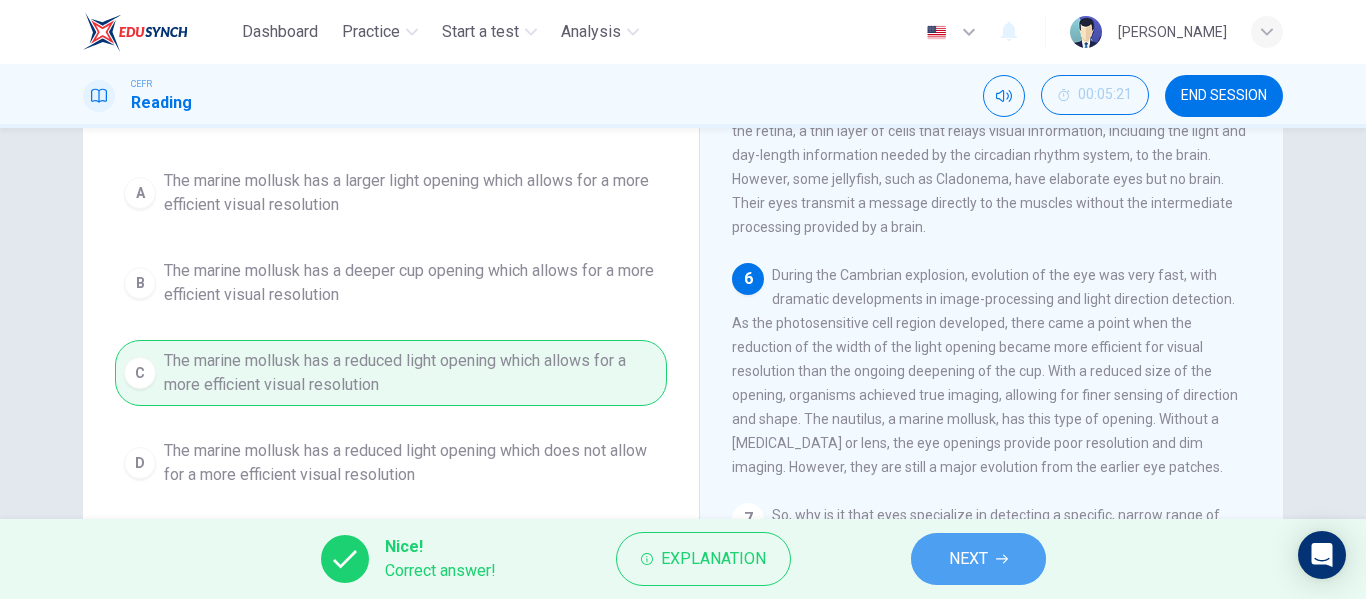 click on "NEXT" at bounding box center (968, 559) 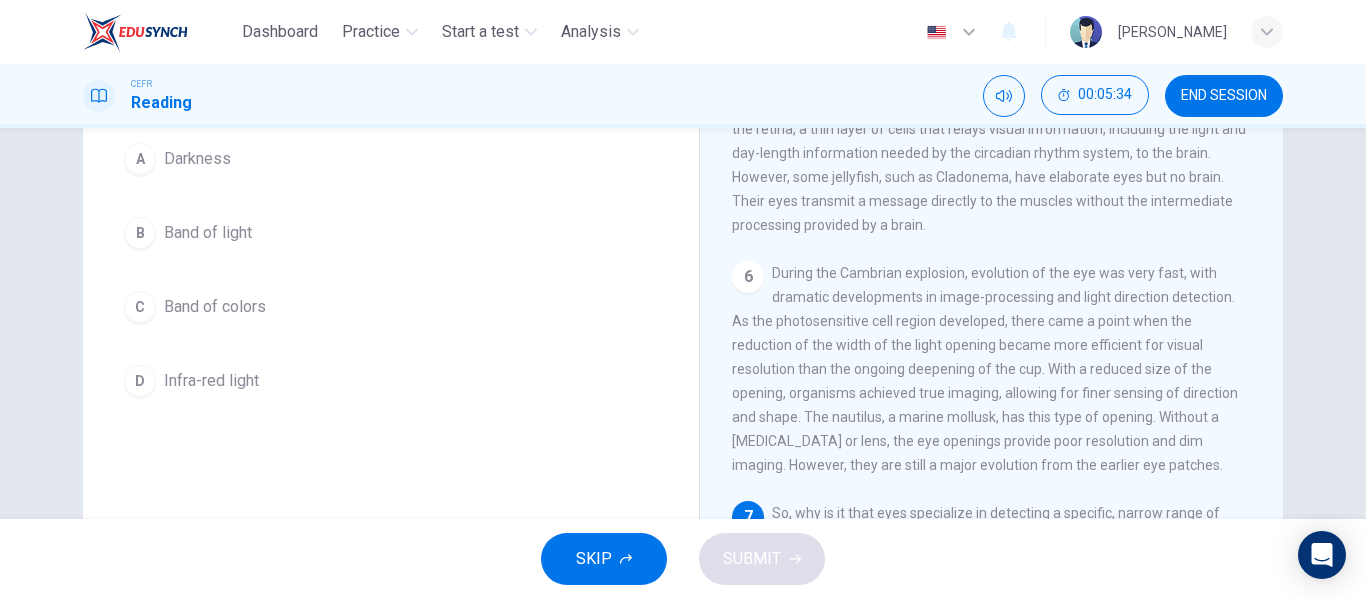 scroll, scrollTop: 189, scrollLeft: 0, axis: vertical 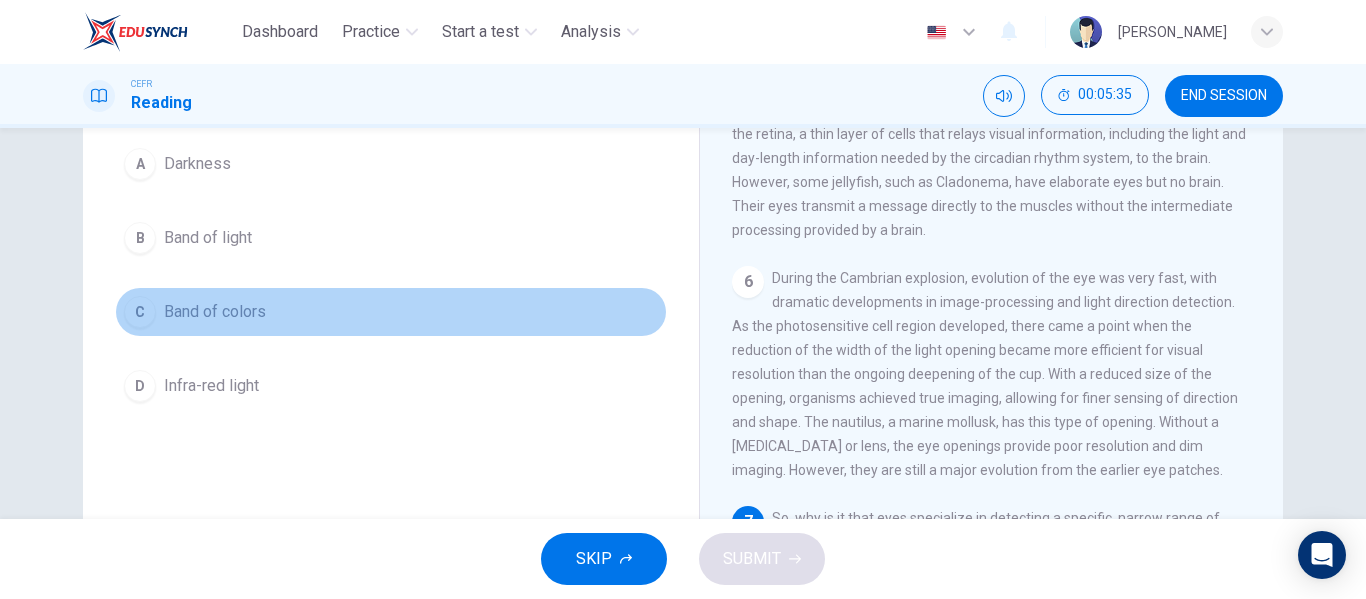 click on "Band of colors" at bounding box center (215, 312) 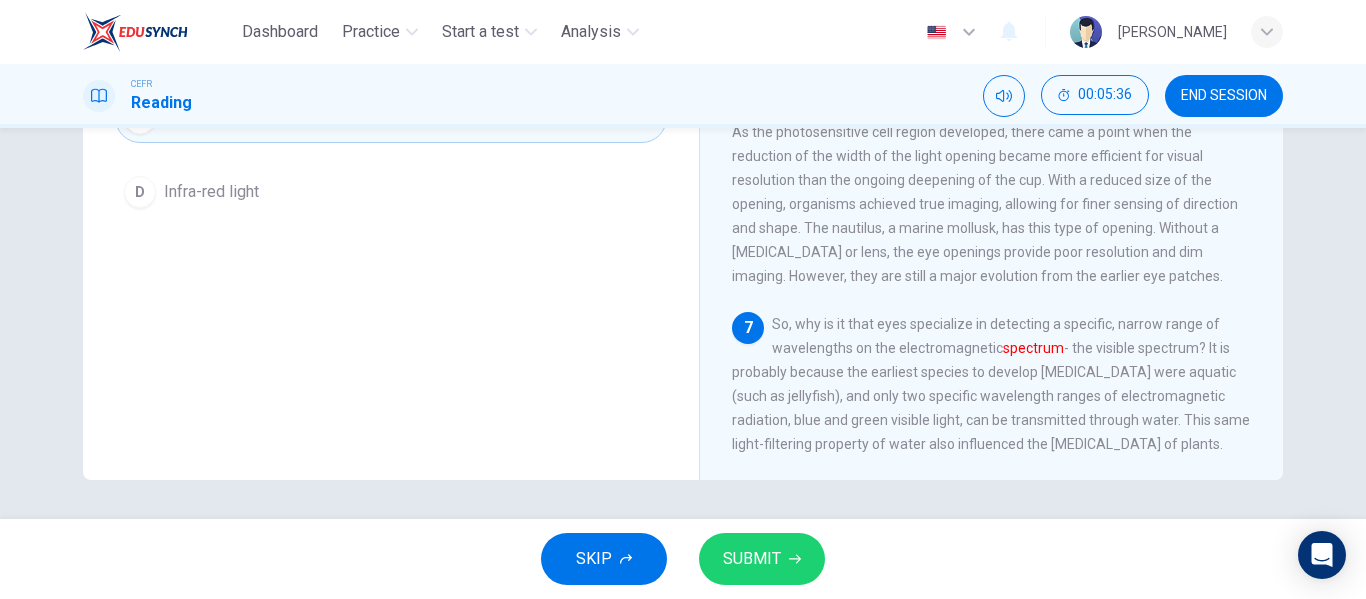 scroll, scrollTop: 384, scrollLeft: 0, axis: vertical 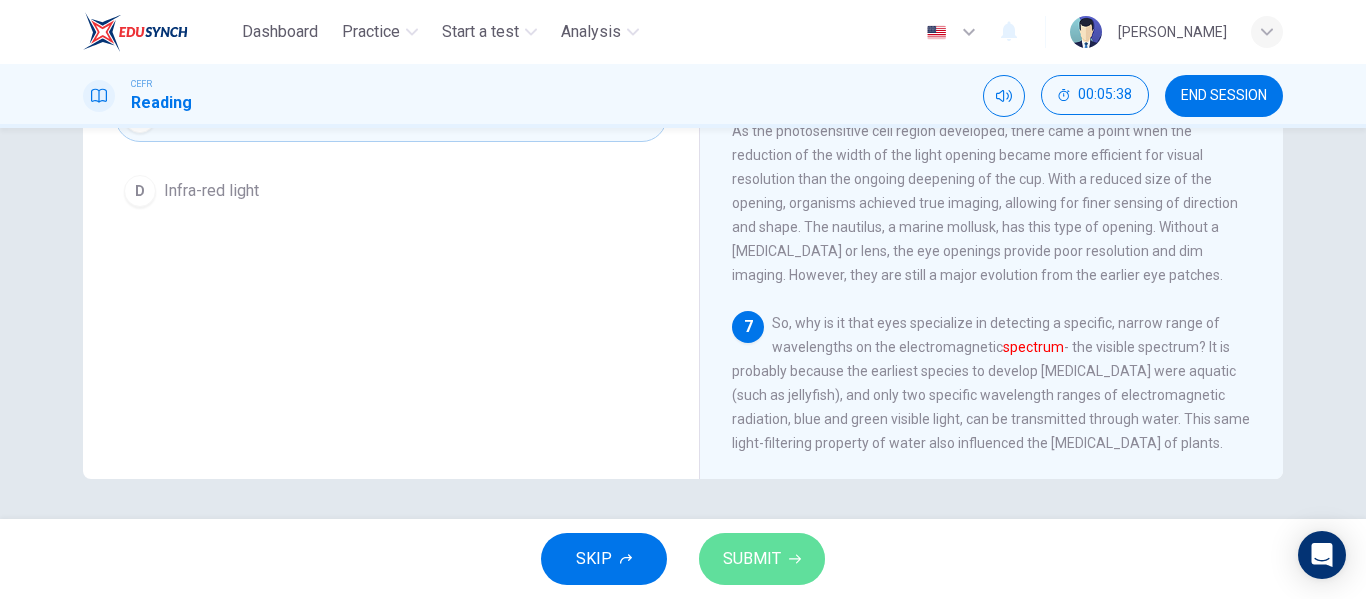 click on "SUBMIT" at bounding box center [752, 559] 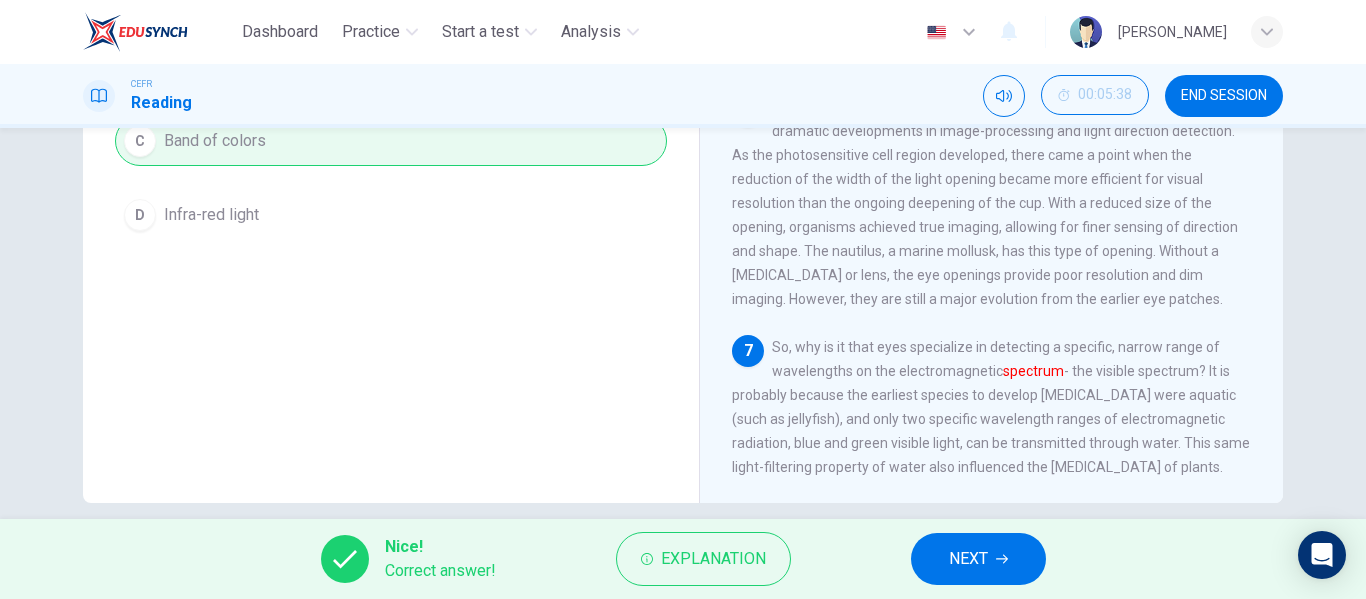 scroll, scrollTop: 246, scrollLeft: 0, axis: vertical 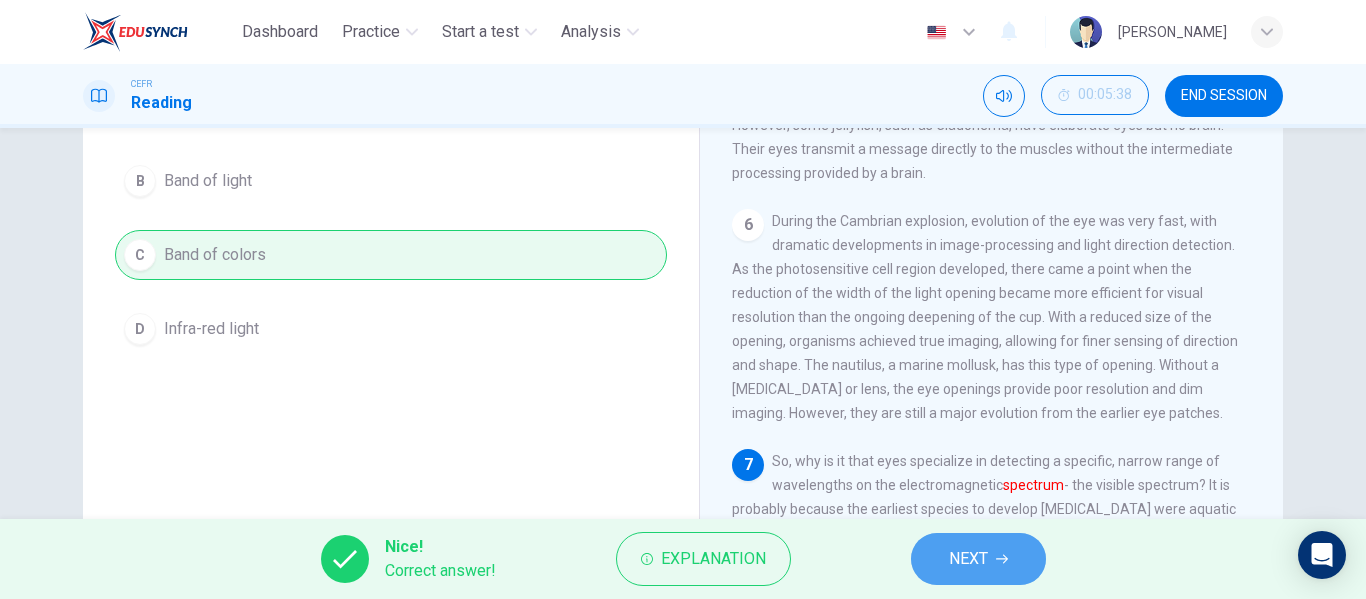 click on "NEXT" at bounding box center [968, 559] 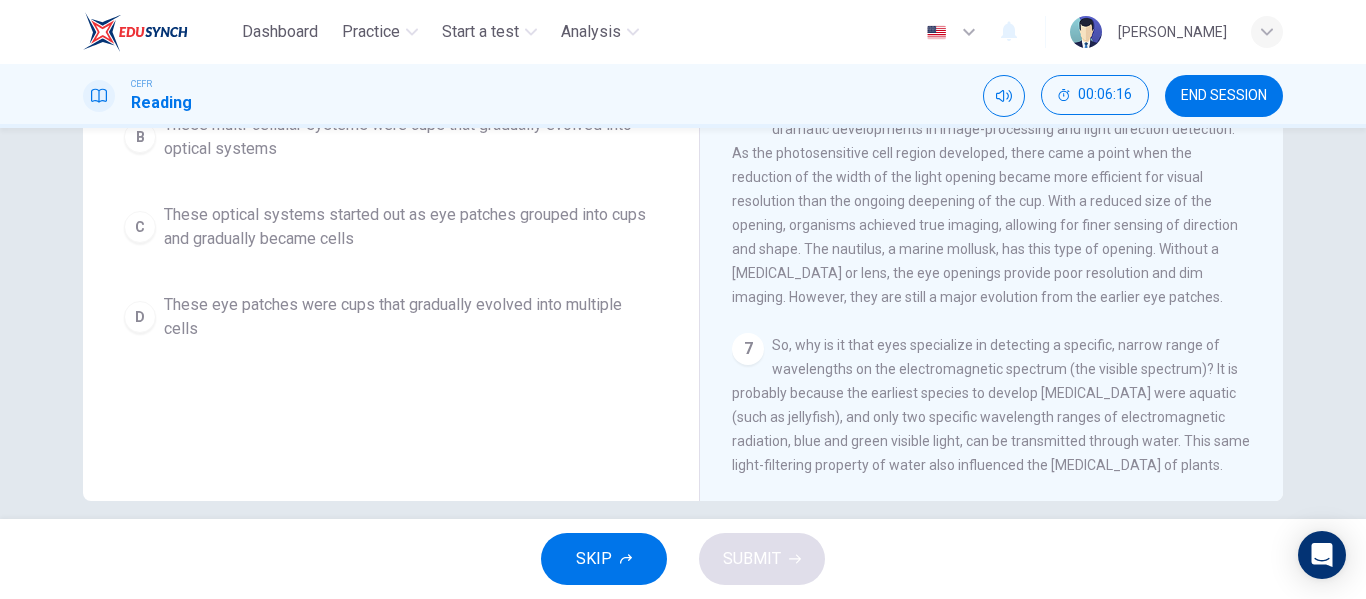 scroll, scrollTop: 361, scrollLeft: 0, axis: vertical 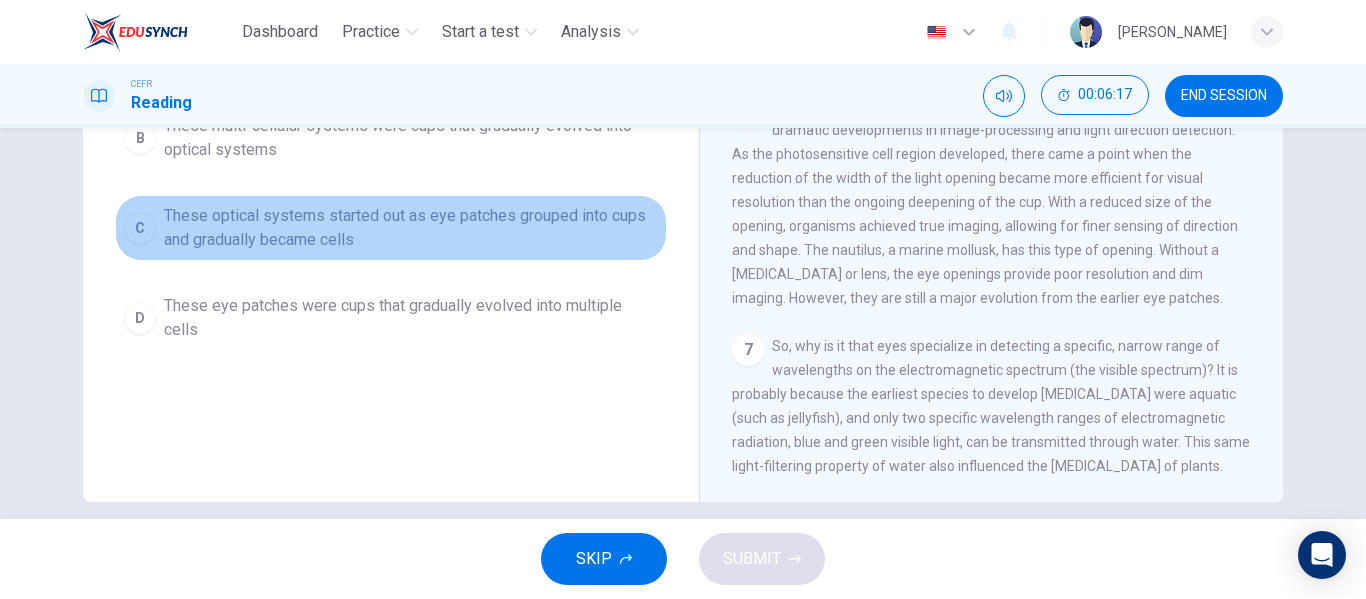 click on "These optical systems started out as eye patches grouped into cups and gradually became cells" at bounding box center [411, 228] 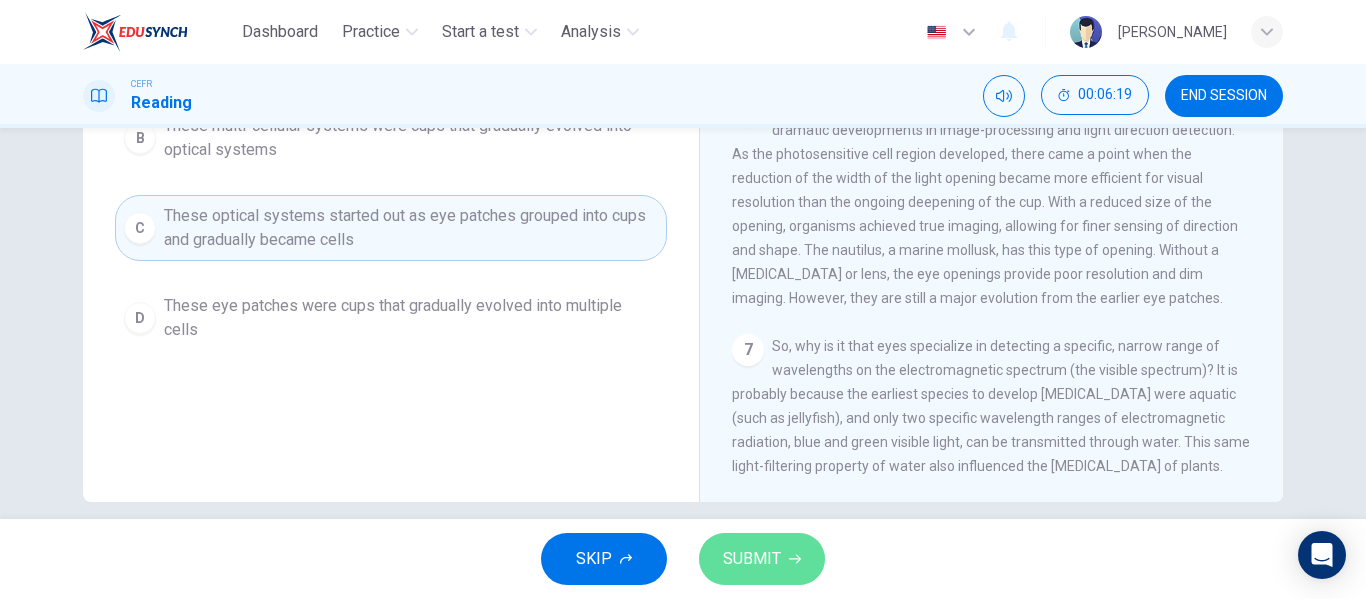 click on "SUBMIT" at bounding box center [752, 559] 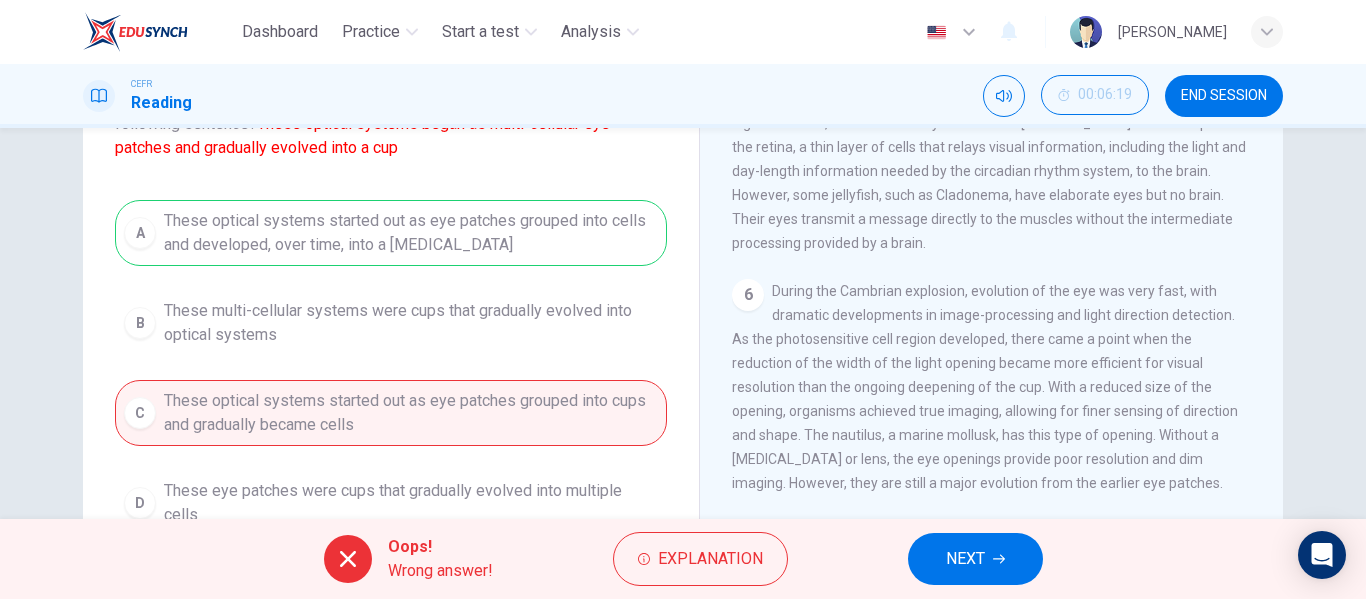 scroll, scrollTop: 172, scrollLeft: 0, axis: vertical 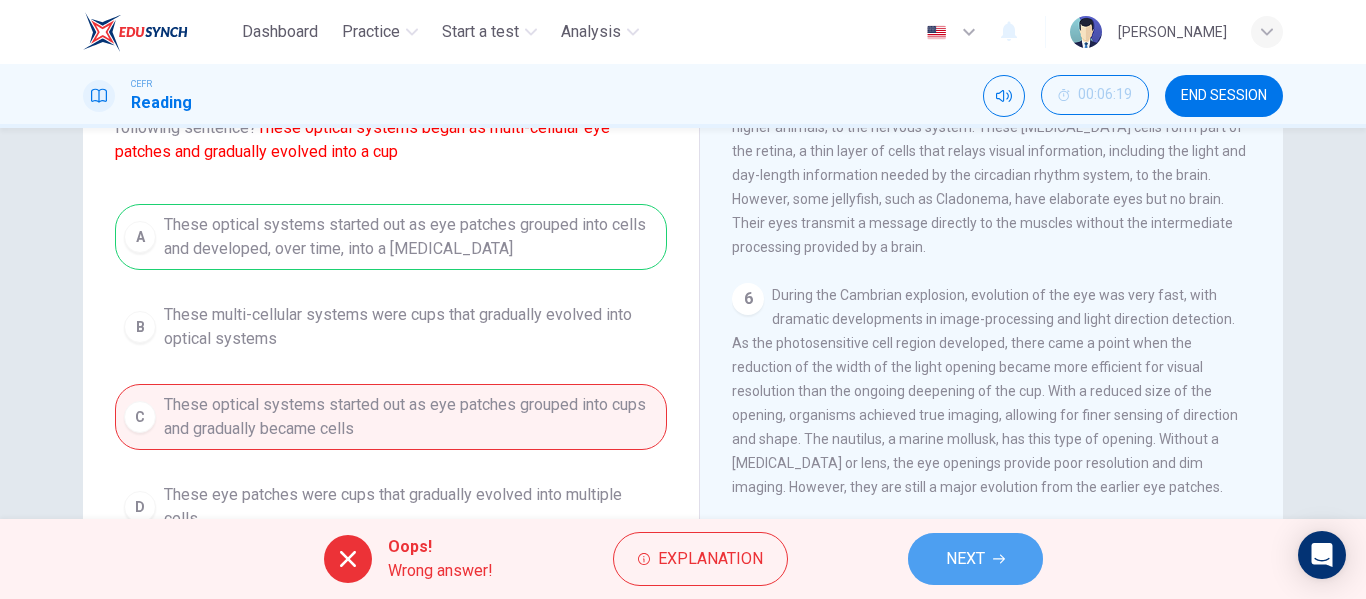 click on "NEXT" at bounding box center (965, 559) 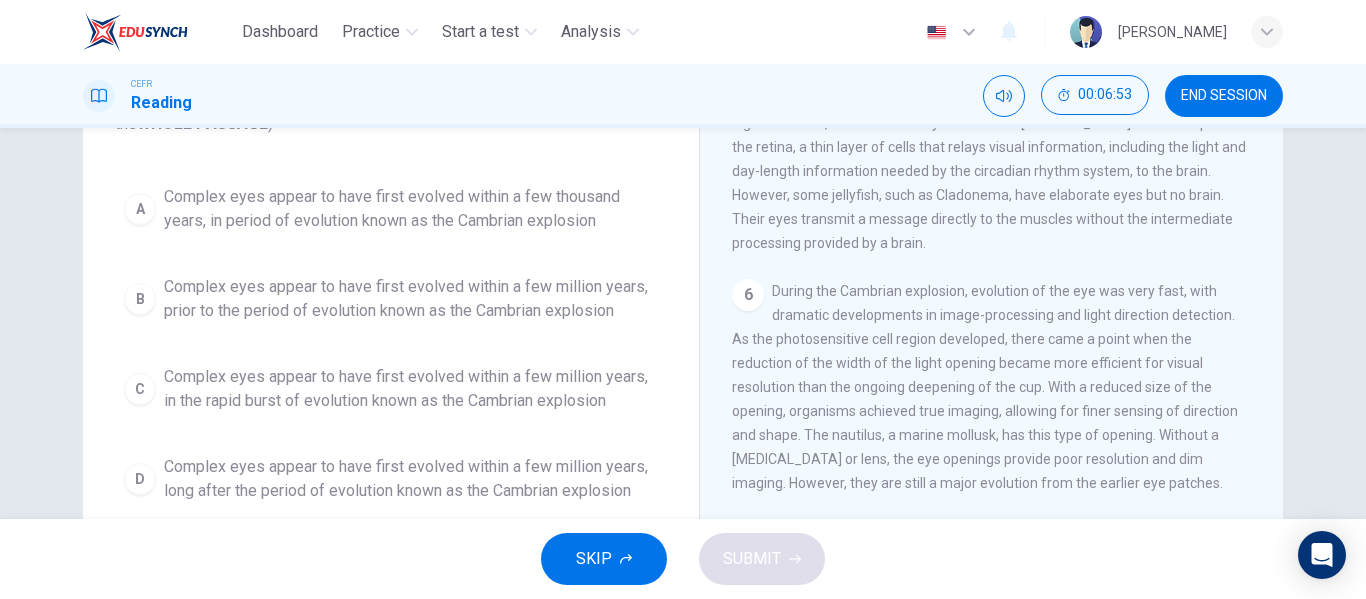 scroll, scrollTop: 175, scrollLeft: 0, axis: vertical 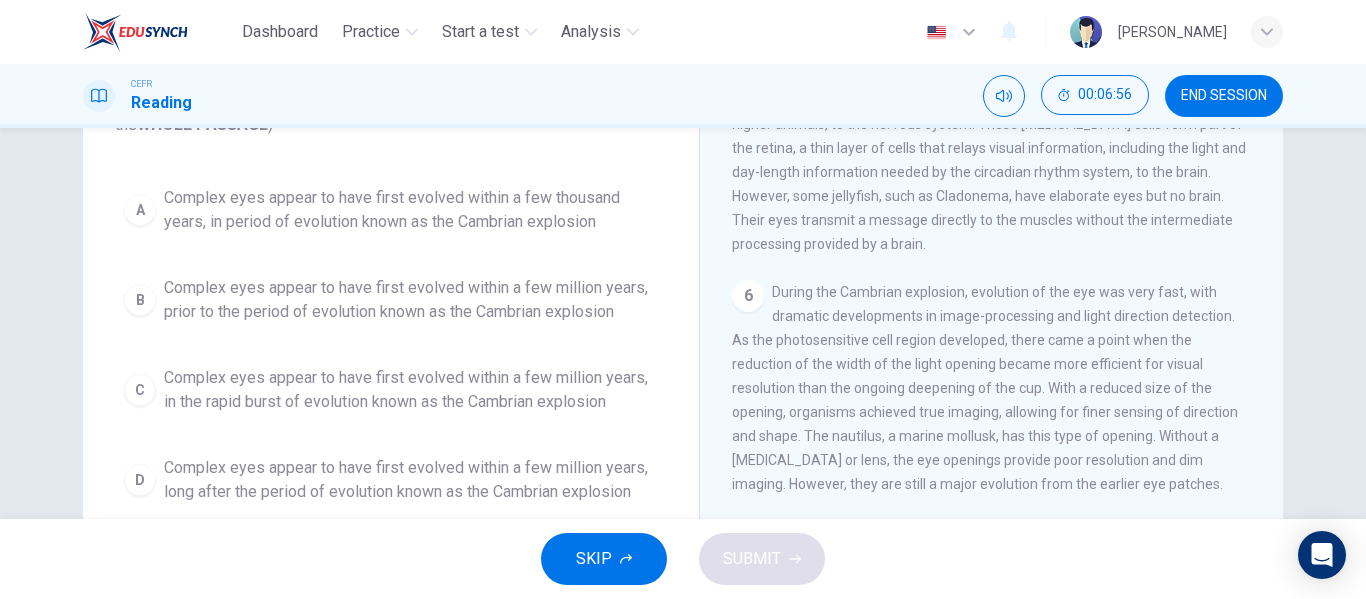 click on "Complex eyes appear to have first evolved within a few thousand years, in period of evolution known as the Cambrian explosion" at bounding box center (411, 210) 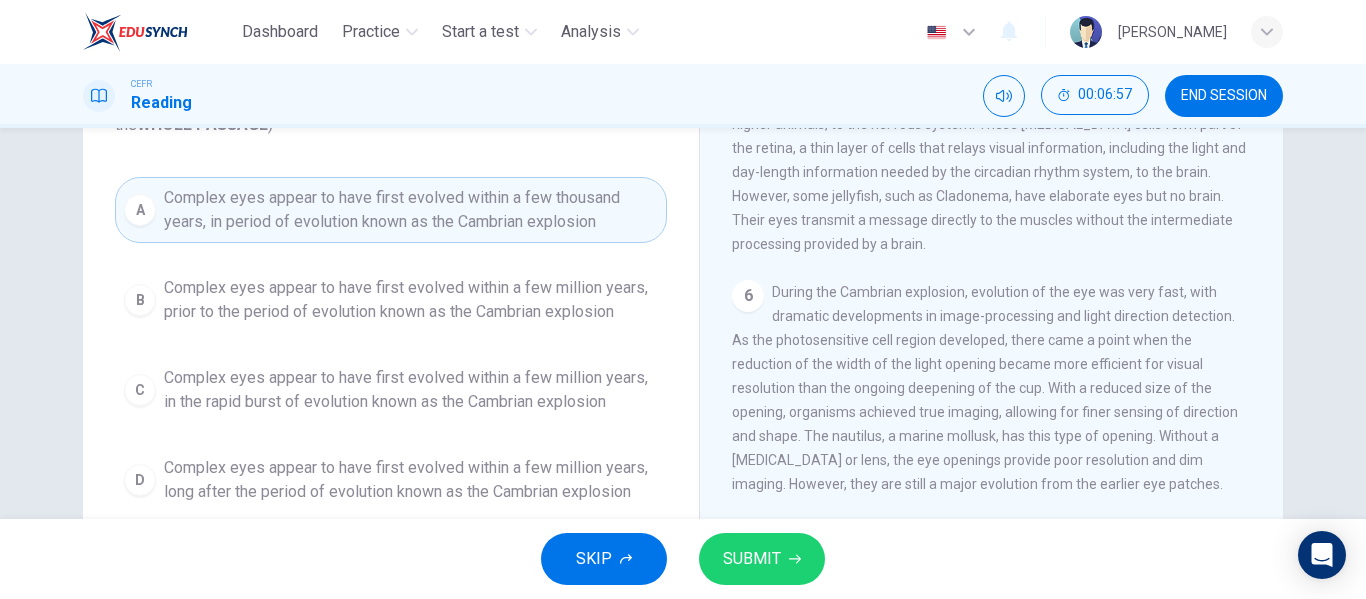 click on "SUBMIT" at bounding box center (752, 559) 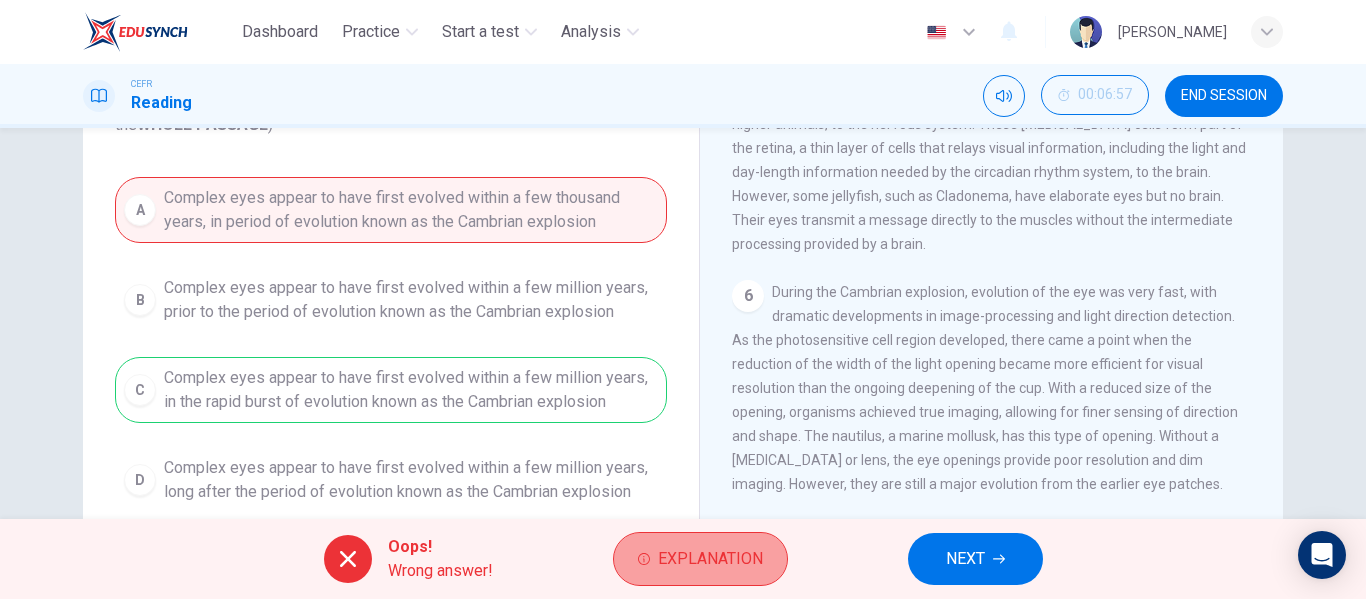 click on "Explanation" at bounding box center (710, 559) 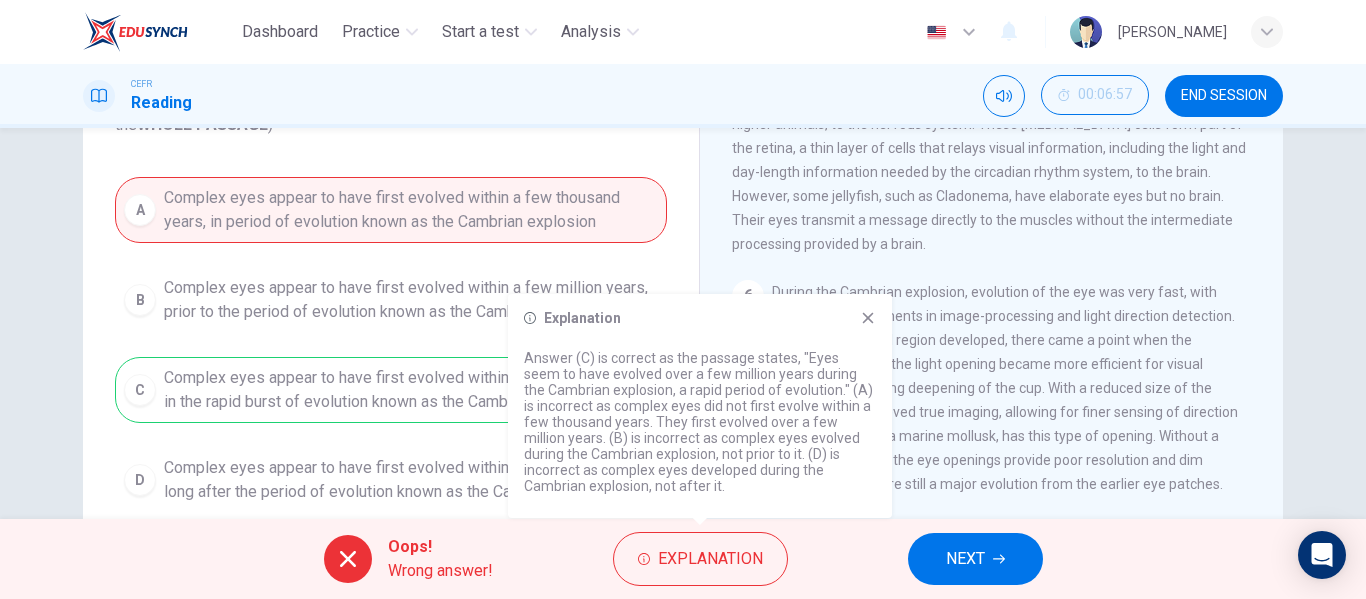 click 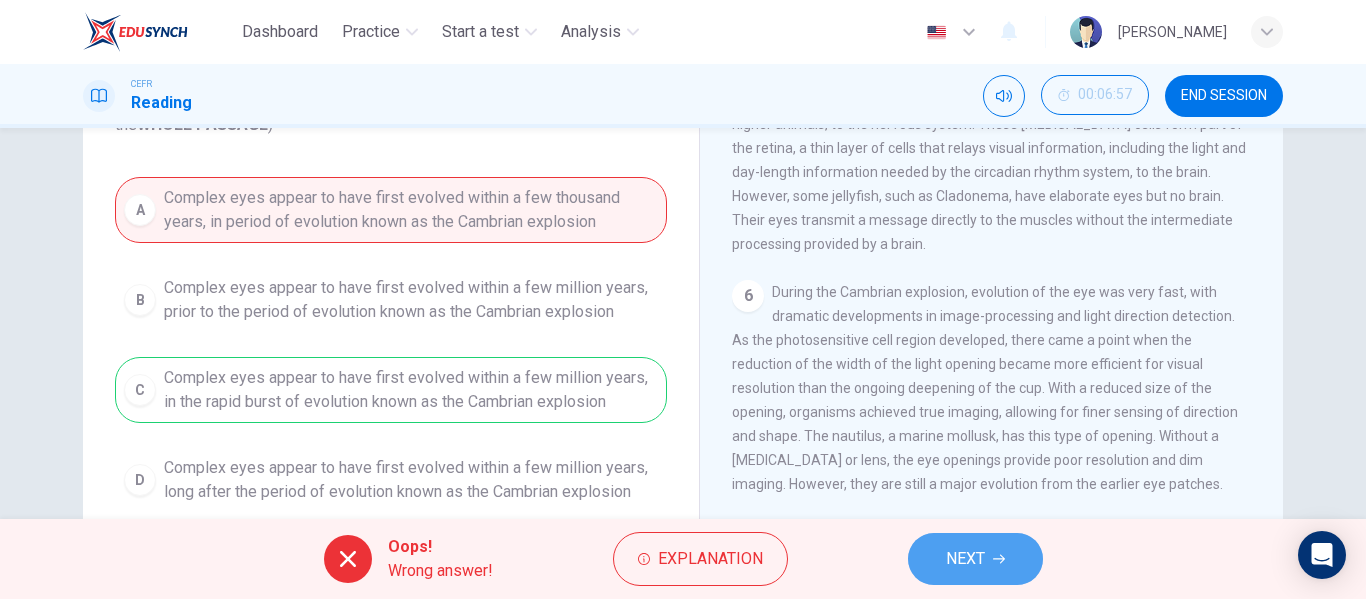 click on "NEXT" at bounding box center (965, 559) 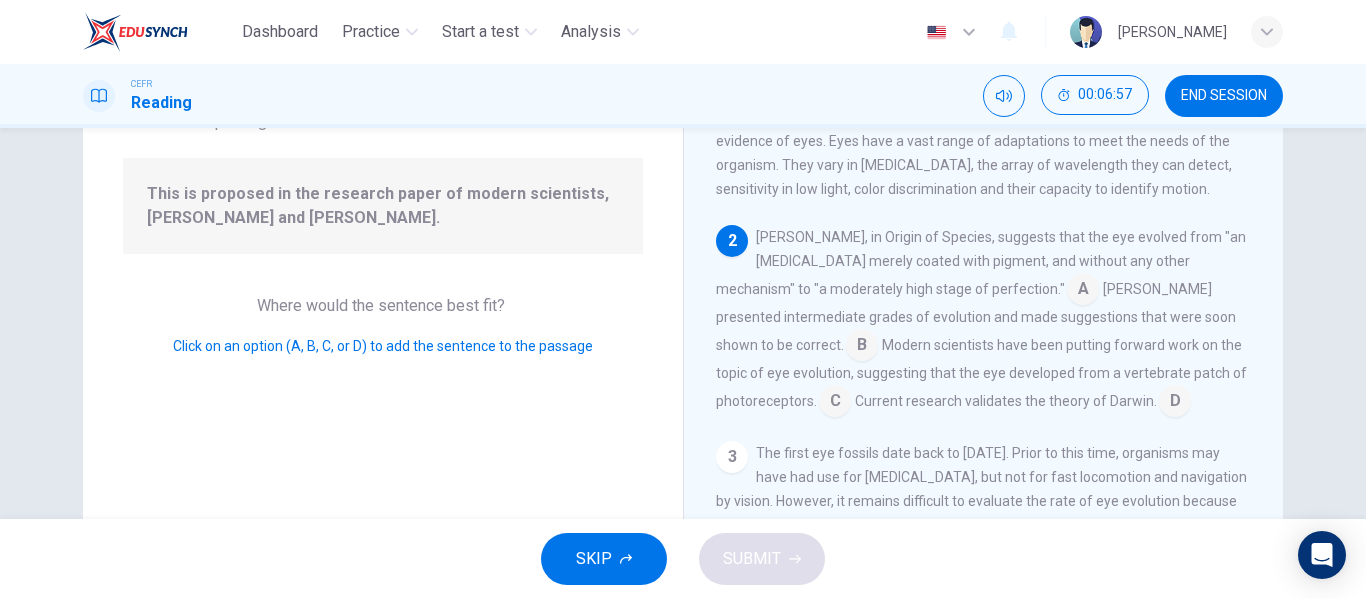 scroll, scrollTop: 149, scrollLeft: 0, axis: vertical 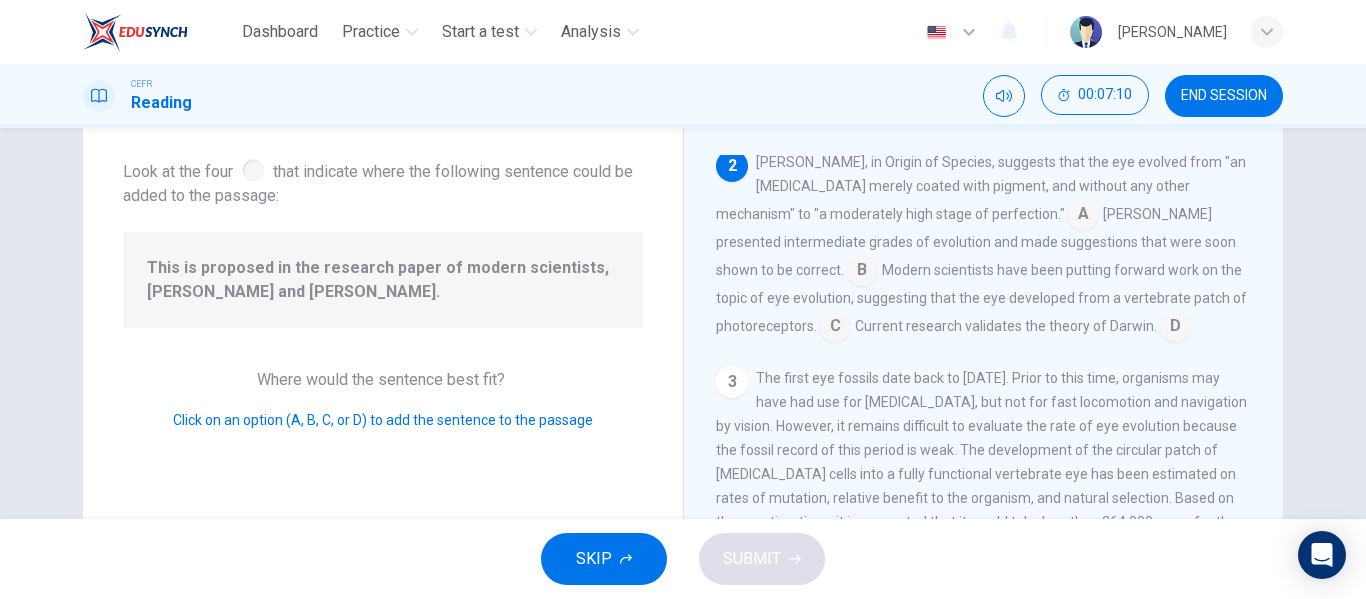 click at bounding box center [862, 272] 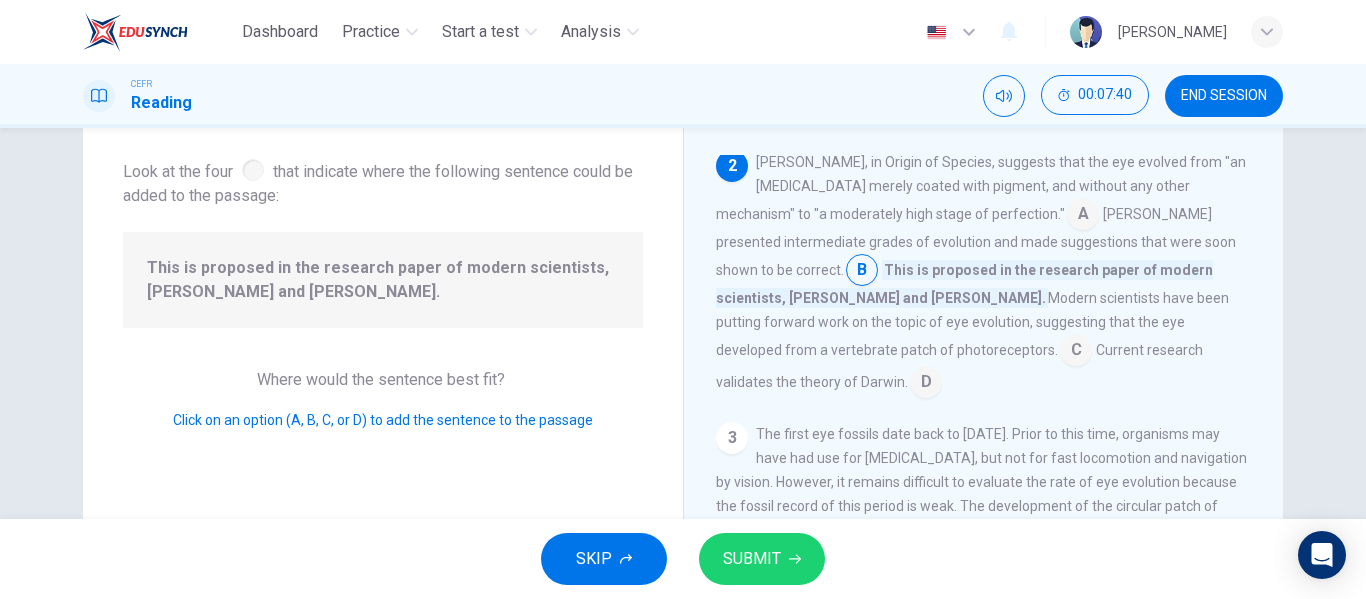 click on "SUBMIT" at bounding box center [762, 559] 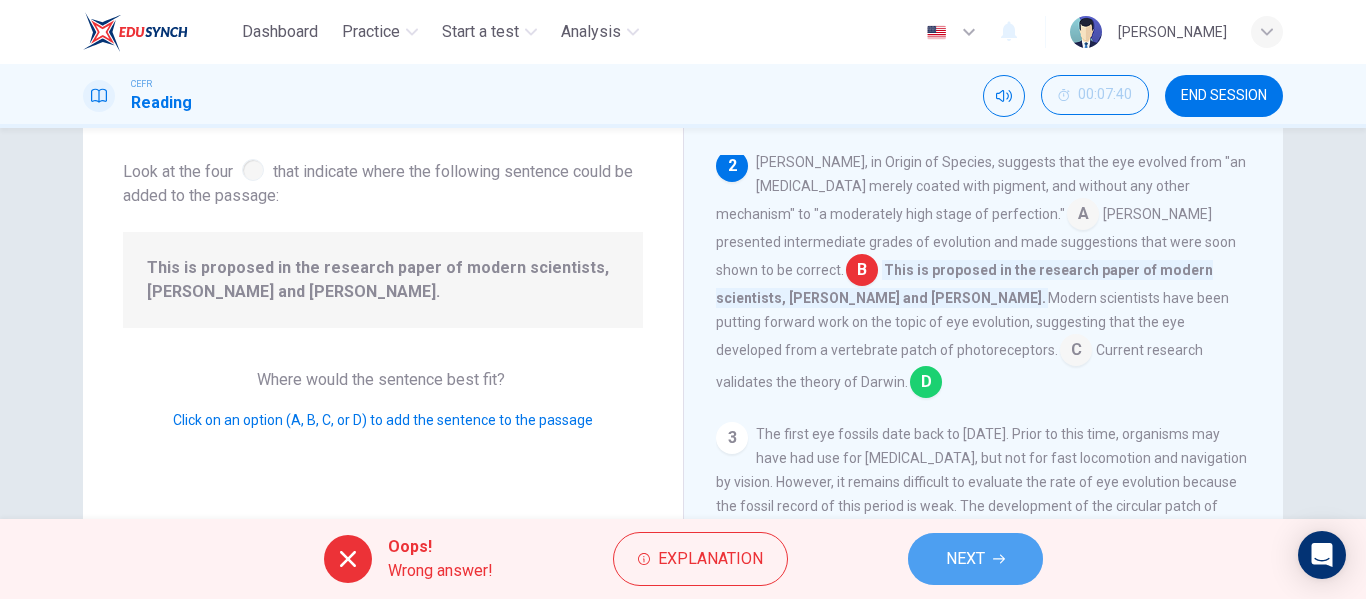 click on "NEXT" at bounding box center [965, 559] 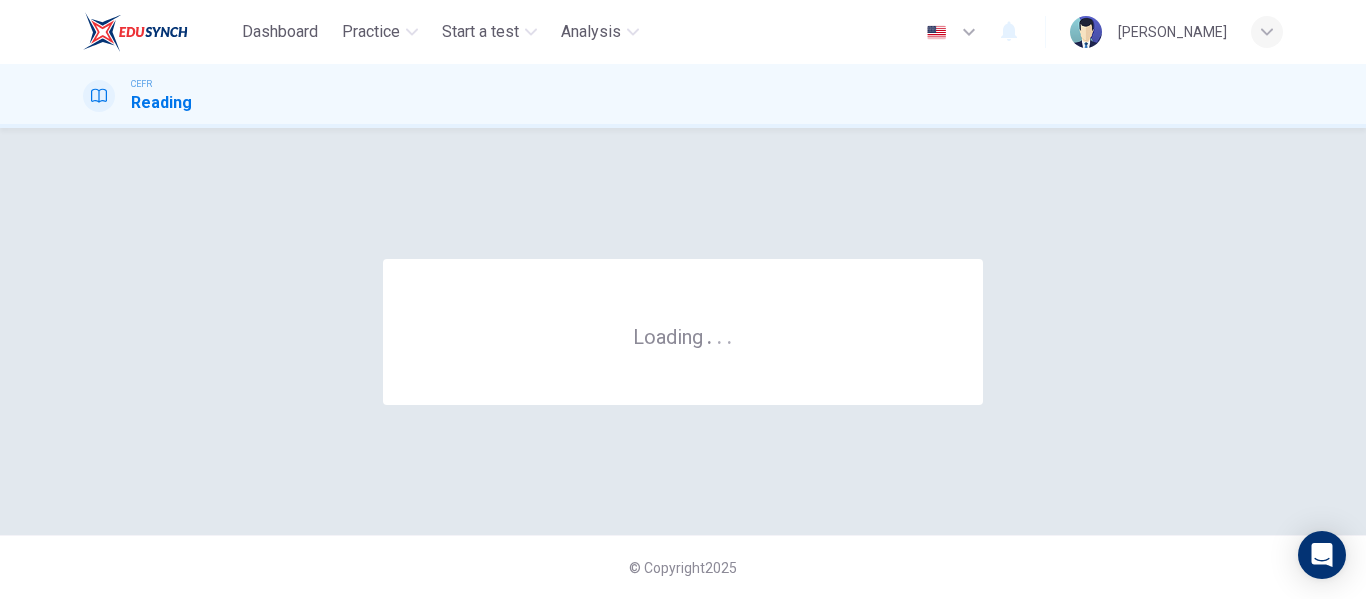 scroll, scrollTop: 0, scrollLeft: 0, axis: both 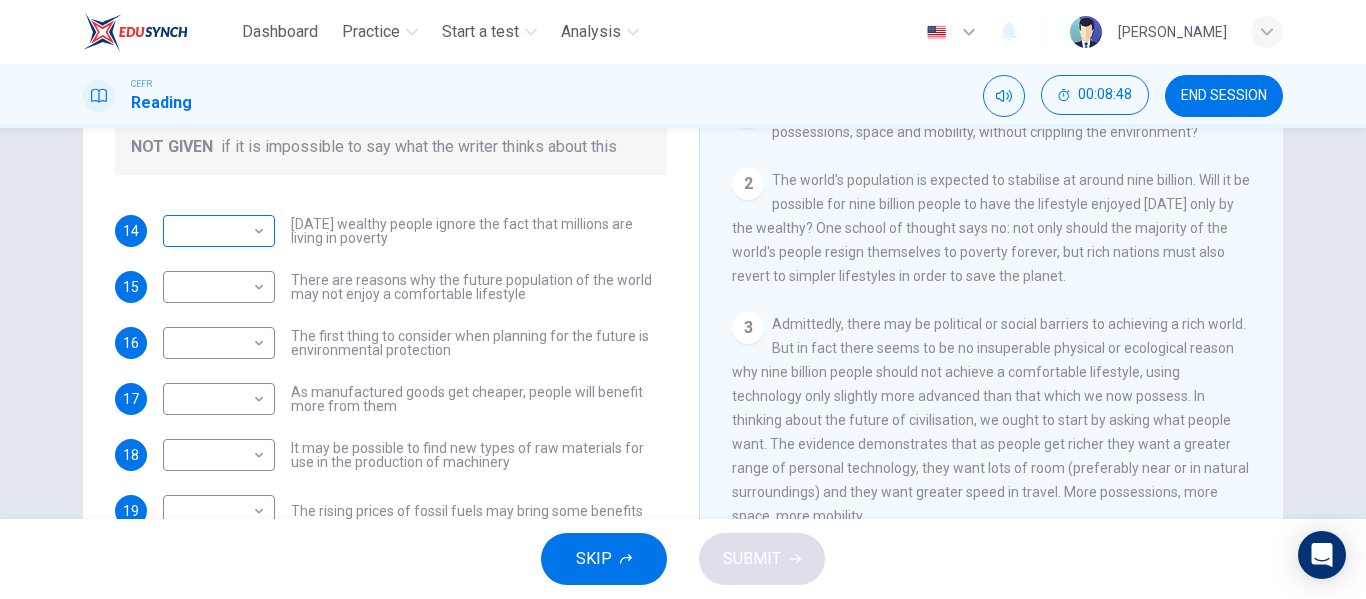 click on "Dashboard Practice Start a test Analysis English en ​ [PERSON_NAME] Reading 00:08:48 END SESSION Questions 14 - 19 Do the following statements reflect the claims of the writer in the Reading Passage?
In the boxes below, write YES if the statement agrees with the views of the writer NO if the statement contradicts the views of the writer NOT GIVEN if it is impossible to say what the writer thinks about this 14 ​ ​ [DATE] wealthy people ignore the fact that millions are living in poverty 15 ​ ​ There are reasons why the future population of the world may not enjoy a comfortable lifestyle 16 ​ ​ The first thing to consider when planning for the future is environmental protection 17 ​ ​ As manufactured goods get cheaper, people will benefit more from them 18 ​ ​ It may be possible to find new types of raw materials for use in the production of machinery 19 ​ ​ The rising prices of fossil fuels may bring some benefits Worldly Wealth CLICK TO ZOOM Click to Zoom 1 2" at bounding box center [683, 299] 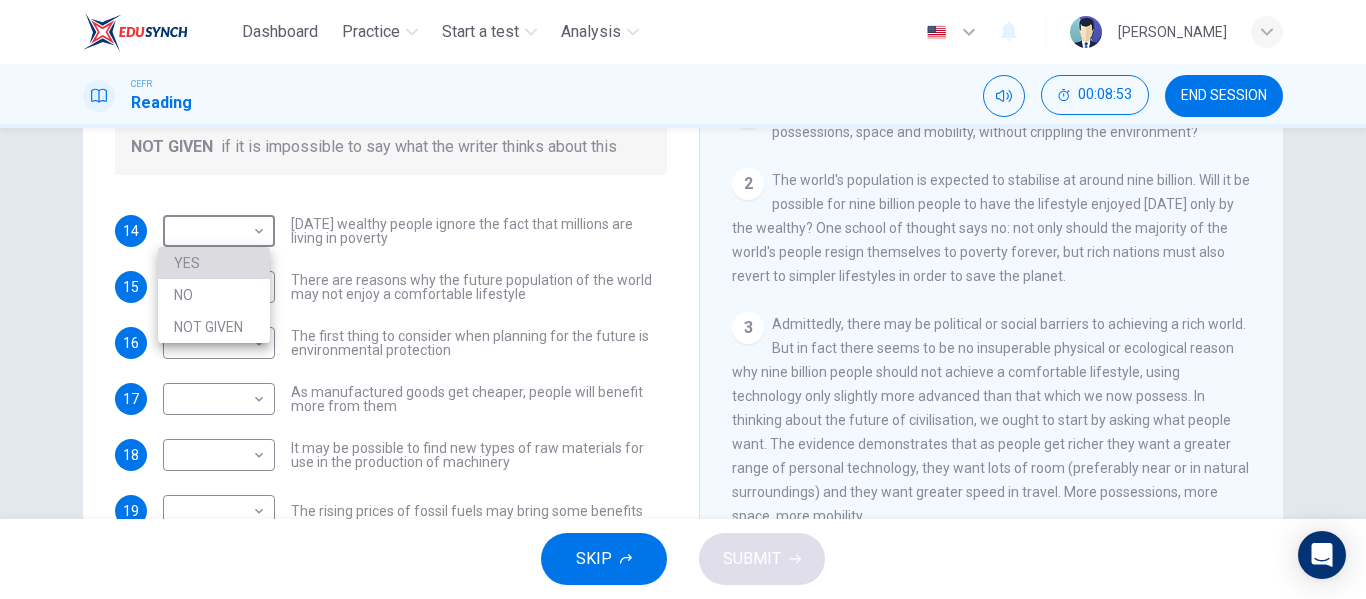 click on "YES" at bounding box center [214, 263] 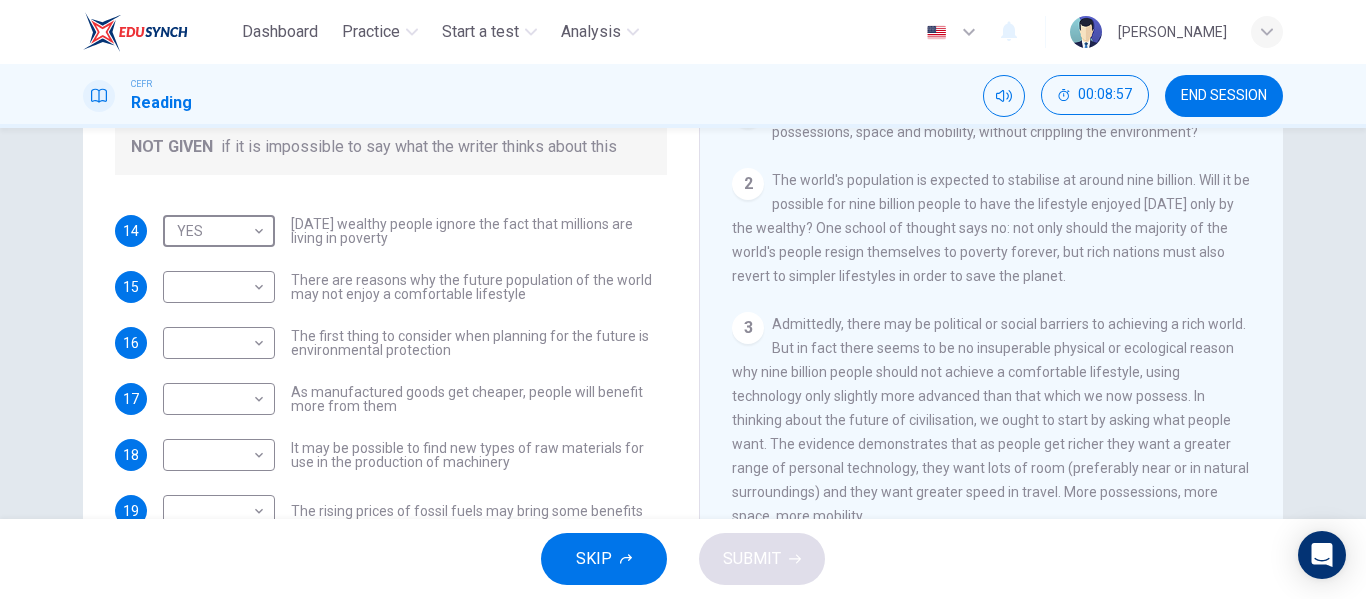scroll, scrollTop: 0, scrollLeft: 0, axis: both 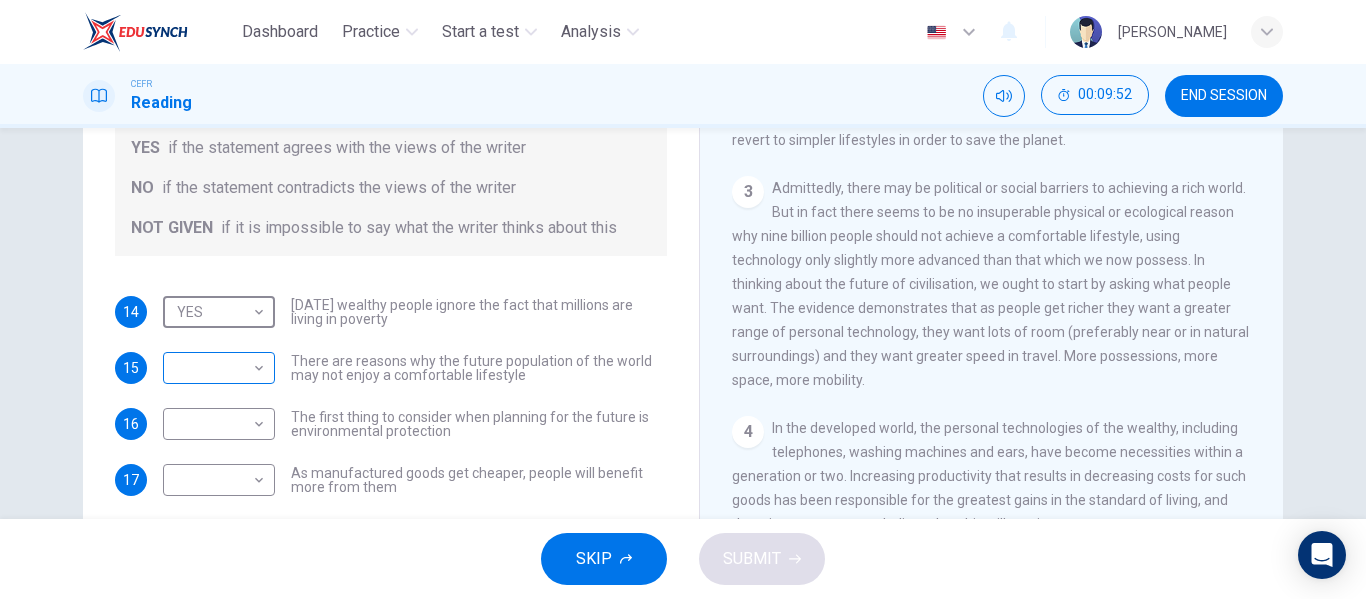 click on "Dashboard Practice Start a test Analysis English en ​ [PERSON_NAME] Reading 00:09:52 END SESSION Questions 14 - 19 Do the following statements reflect the claims of the writer in the Reading Passage?
In the boxes below, write YES if the statement agrees with the views of the writer NO if the statement contradicts the views of the writer NOT GIVEN if it is impossible to say what the writer thinks about this 14 YES YES ​ [DATE] wealthy people ignore the fact that millions are living in poverty 15 ​ ​ There are reasons why the future population of the world may not enjoy a comfortable lifestyle 16 ​ ​ The first thing to consider when planning for the future is environmental protection 17 ​ ​ As manufactured goods get cheaper, people will benefit more from them 18 ​ ​ It may be possible to find new types of raw materials for use in the production of machinery 19 ​ ​ The rising prices of fossil fuels may bring some benefits Worldly Wealth CLICK TO ZOOM Click to Zoom" at bounding box center [683, 299] 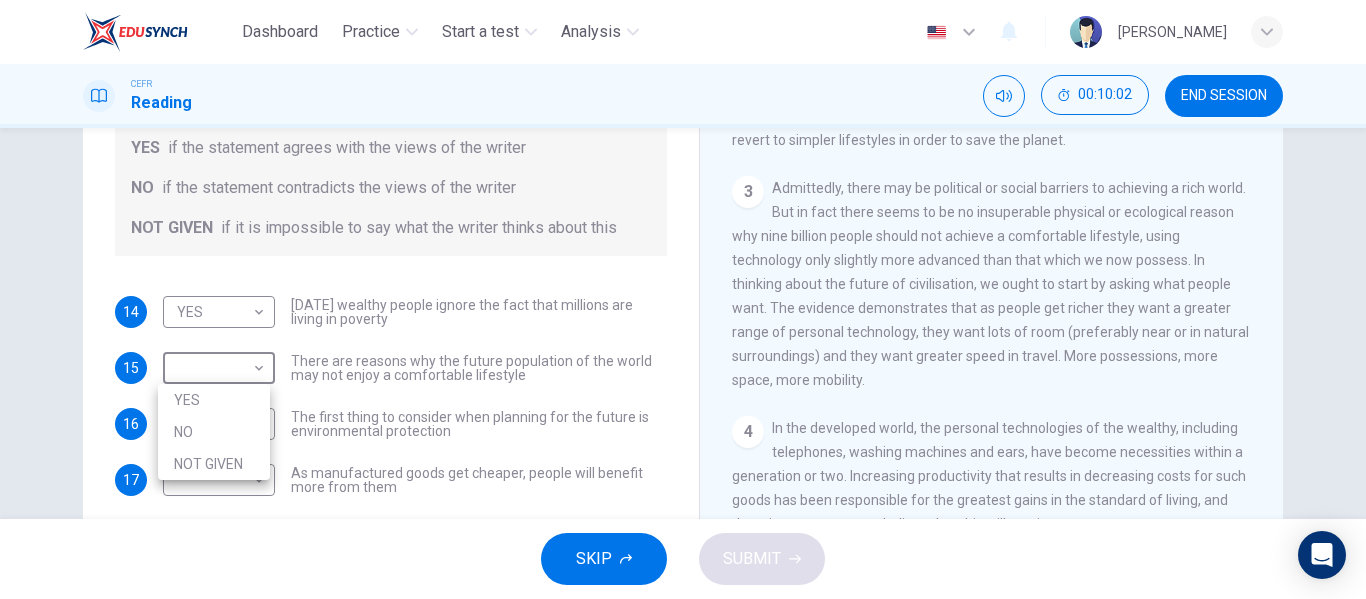 click on "NO" at bounding box center [214, 432] 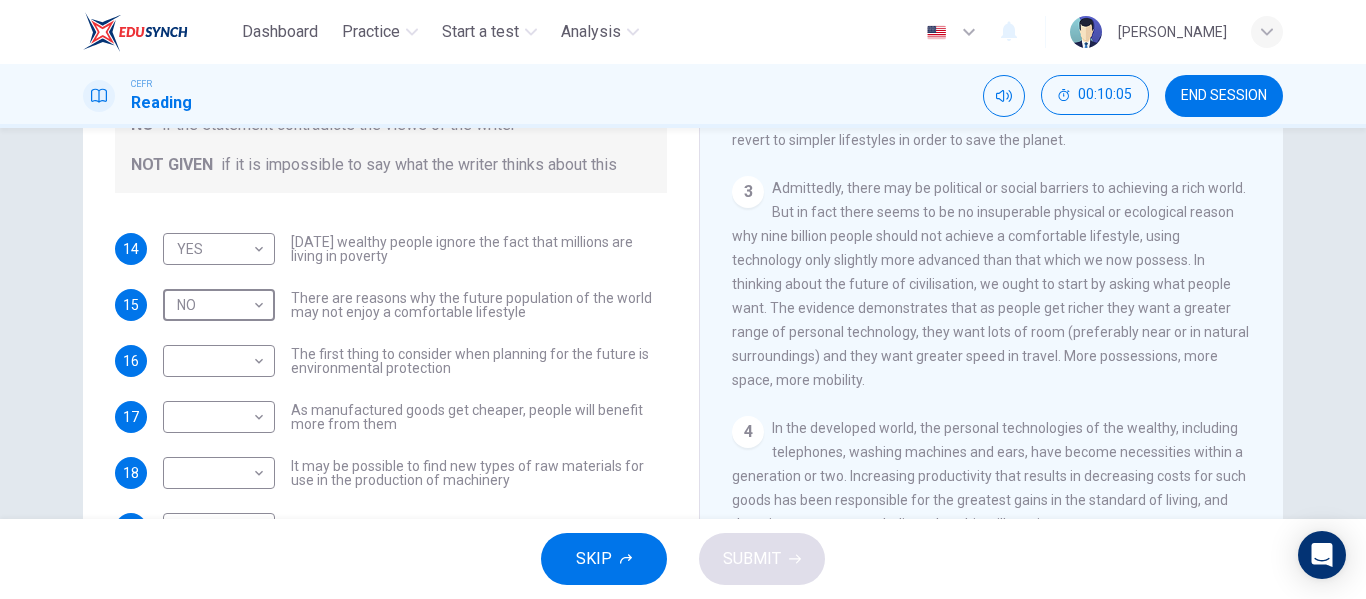 scroll, scrollTop: 65, scrollLeft: 0, axis: vertical 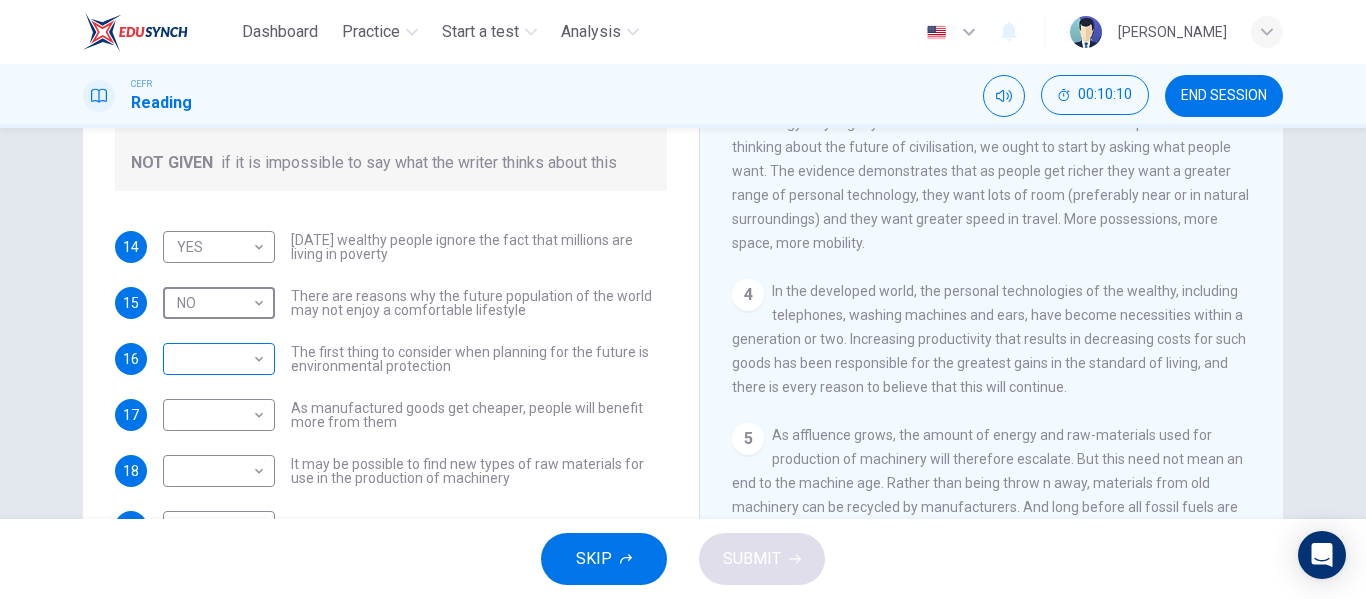 click on "Dashboard Practice Start a test Analysis English en ​ [PERSON_NAME] Reading 00:10:10 END SESSION Questions 14 - 19 Do the following statements reflect the claims of the writer in the Reading Passage?
In the boxes below, write YES if the statement agrees with the views of the writer NO if the statement contradicts the views of the writer NOT GIVEN if it is impossible to say what the writer thinks about this 14 YES YES ​ [DATE] wealthy people ignore the fact that millions are living in poverty 15 NO NO ​ There are reasons why the future population of the world may not enjoy a comfortable lifestyle 16 ​ ​ The first thing to consider when planning for the future is environmental protection 17 ​ ​ As manufactured goods get cheaper, people will benefit more from them 18 ​ ​ It may be possible to find new types of raw materials for use in the production of machinery 19 ​ ​ The rising prices of fossil fuels may bring some benefits Worldly Wealth CLICK TO ZOOM 1 2 3 4 5 6" at bounding box center [683, 299] 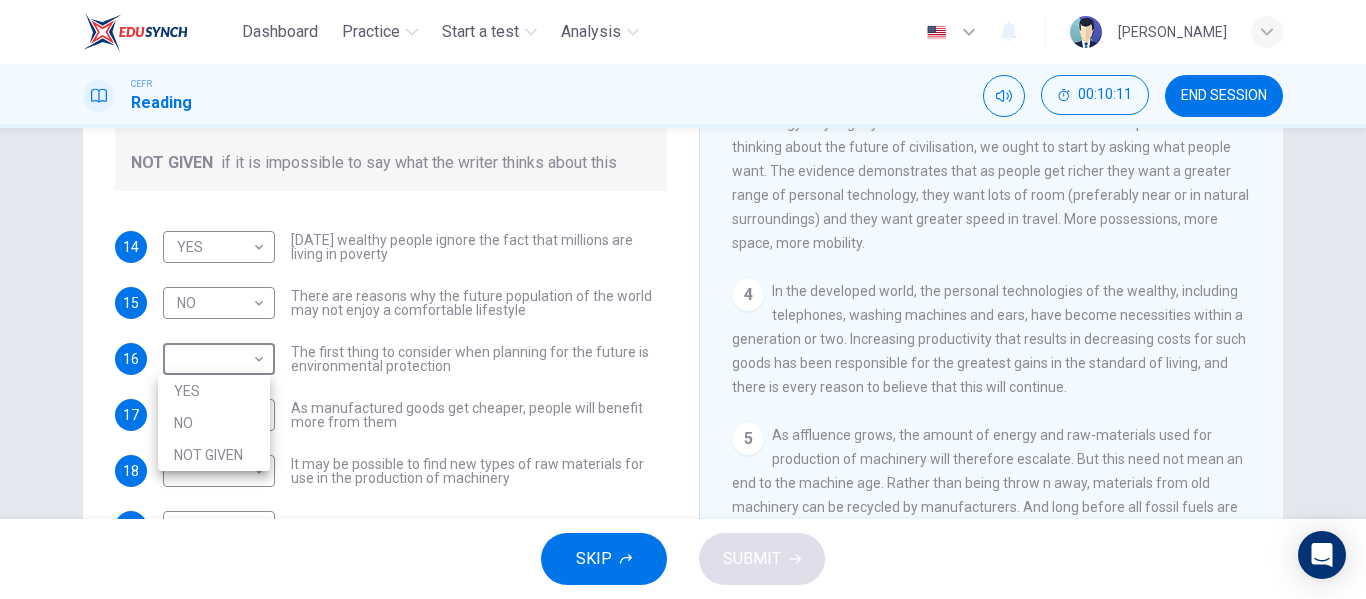 click on "NOT GIVEN" at bounding box center [214, 455] 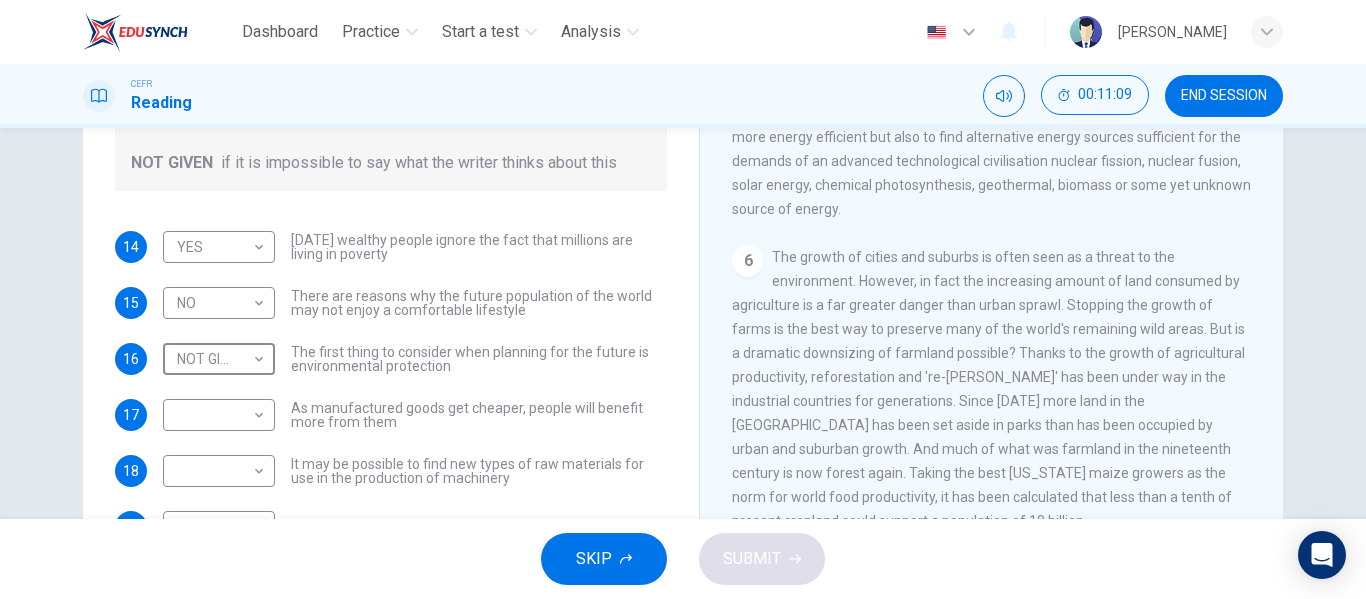 scroll, scrollTop: 979, scrollLeft: 0, axis: vertical 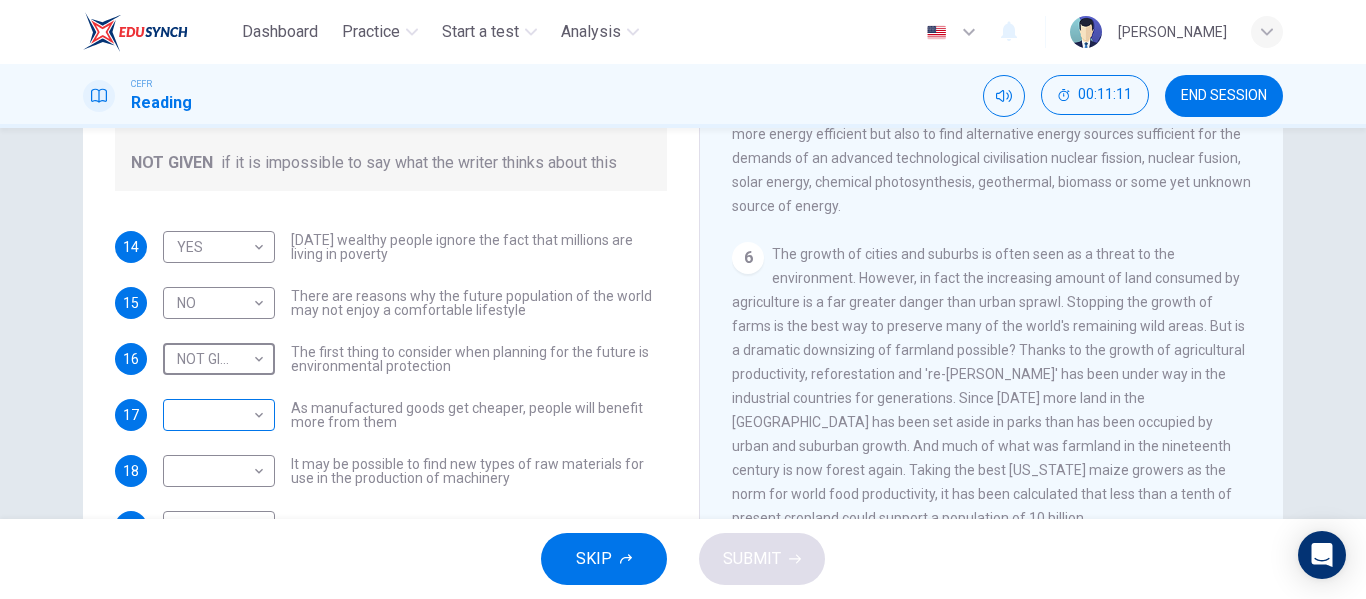 click on "Dashboard Practice Start a test Analysis English en ​ [PERSON_NAME] Reading 00:11:11 END SESSION Questions 14 - 19 Do the following statements reflect the claims of the writer in the Reading Passage?
In the boxes below, write YES if the statement agrees with the views of the writer NO if the statement contradicts the views of the writer NOT GIVEN if it is impossible to say what the writer thinks about this 14 YES YES ​ [DATE] wealthy people ignore the fact that millions are living in poverty 15 NO NO ​ There are reasons why the future population of the world may not enjoy a comfortable lifestyle 16 NOT GIVEN NOT GIVEN ​ The first thing to consider when planning for the future is environmental protection 17 ​ ​ As manufactured goods get cheaper, people will benefit more from them 18 ​ ​ It may be possible to find new types of raw materials for use in the production of machinery 19 ​ ​ The rising prices of fossil fuels may bring some benefits Worldly Wealth 1 2 3 4 5" at bounding box center (683, 299) 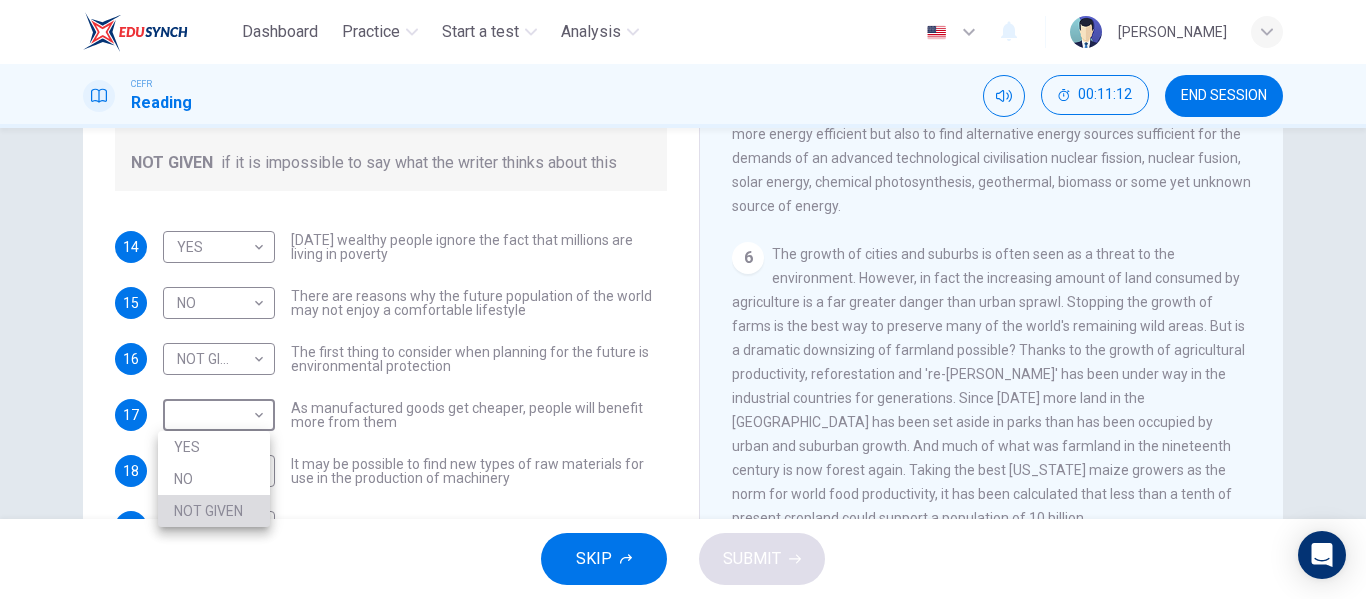click on "NOT GIVEN" at bounding box center [214, 511] 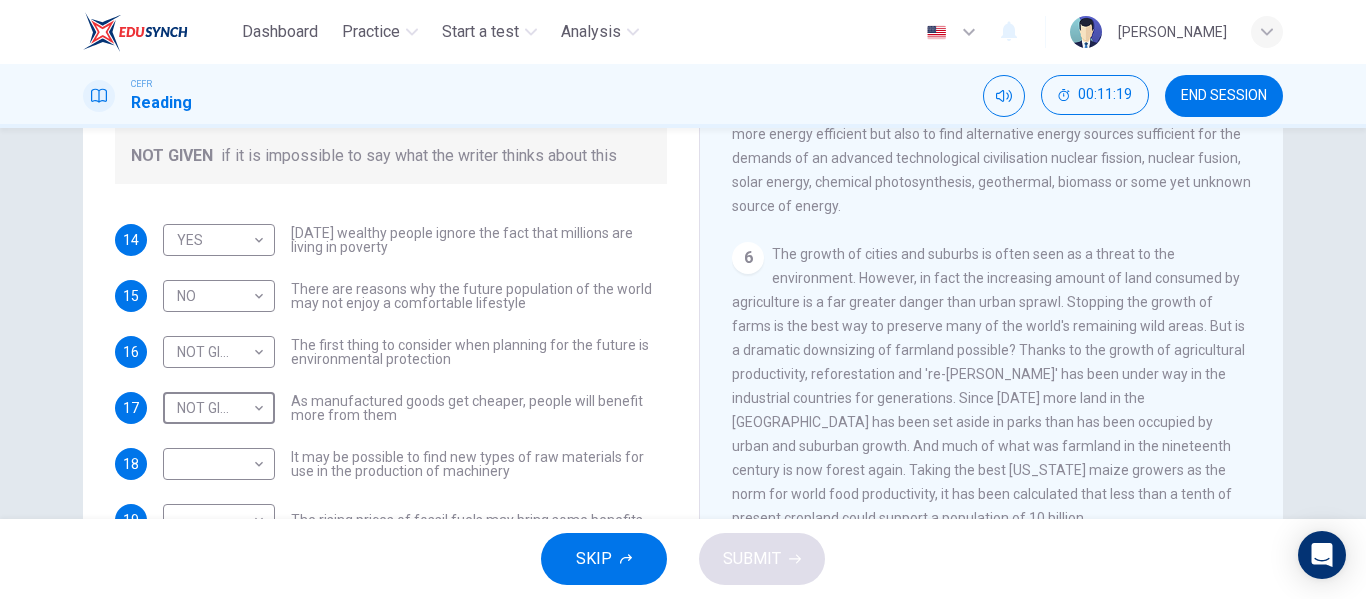 scroll, scrollTop: 81, scrollLeft: 0, axis: vertical 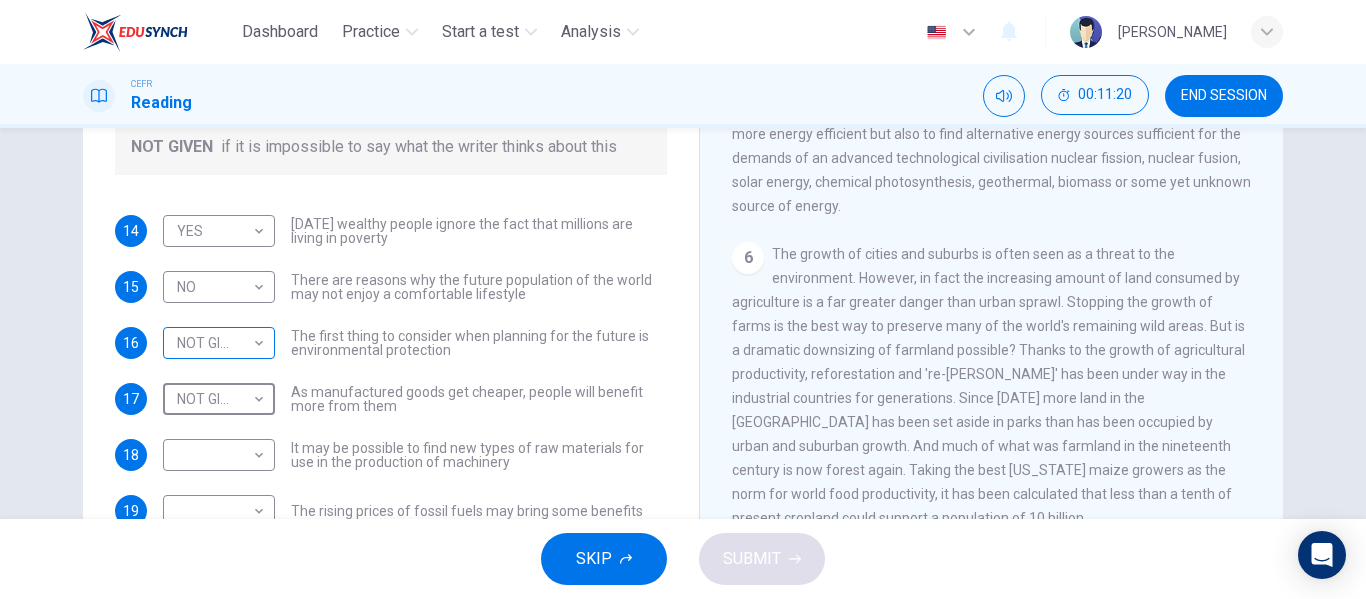 click on "Dashboard Practice Start a test Analysis English en ​ [PERSON_NAME] Reading 00:11:20 END SESSION Questions 14 - 19 Do the following statements reflect the claims of the writer in the Reading Passage?
In the boxes below, write YES if the statement agrees with the views of the writer NO if the statement contradicts the views of the writer NOT GIVEN if it is impossible to say what the writer thinks about this 14 YES YES ​ [DATE] wealthy people ignore the fact that millions are living in poverty 15 NO NO ​ There are reasons why the future population of the world may not enjoy a comfortable lifestyle 16 NOT GIVEN NOT GIVEN ​ The first thing to consider when planning for the future is environmental protection 17 NOT GIVEN NOT GIVEN ​ As manufactured goods get cheaper, people will benefit more from them 18 ​ ​ It may be possible to find new types of raw materials for use in the production of machinery 19 ​ ​ The rising prices of fossil fuels may bring some benefits 1 2 3 4 5" at bounding box center (683, 299) 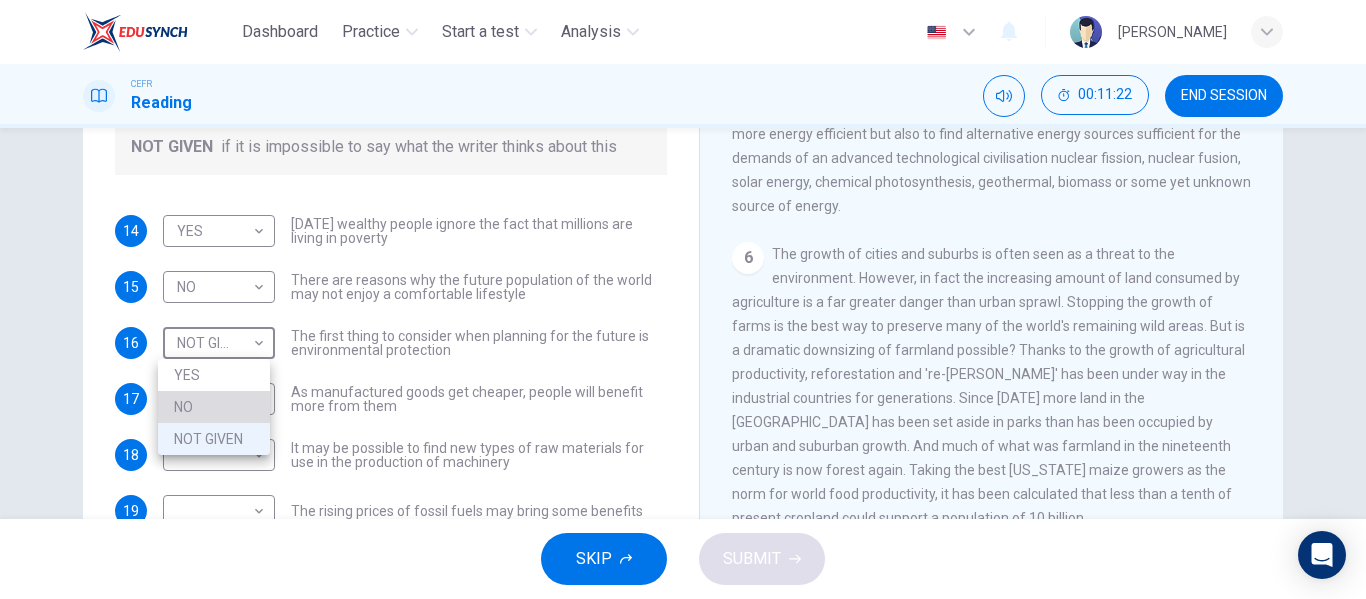 click on "NO" at bounding box center (214, 407) 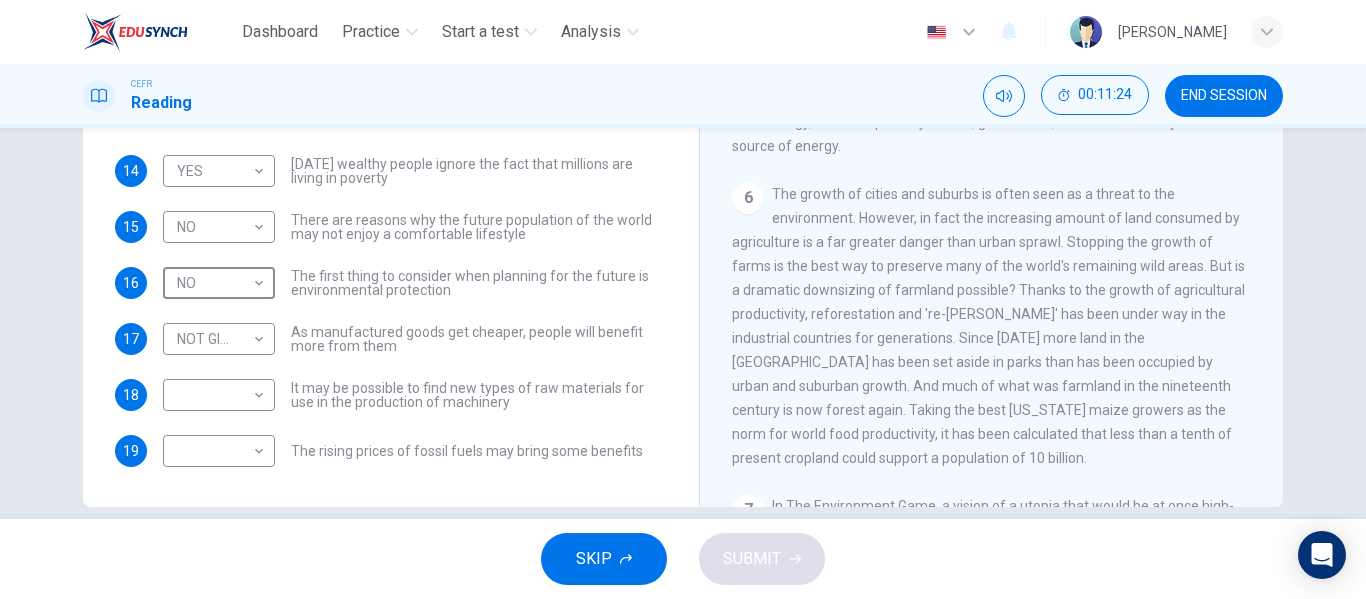 scroll, scrollTop: 358, scrollLeft: 0, axis: vertical 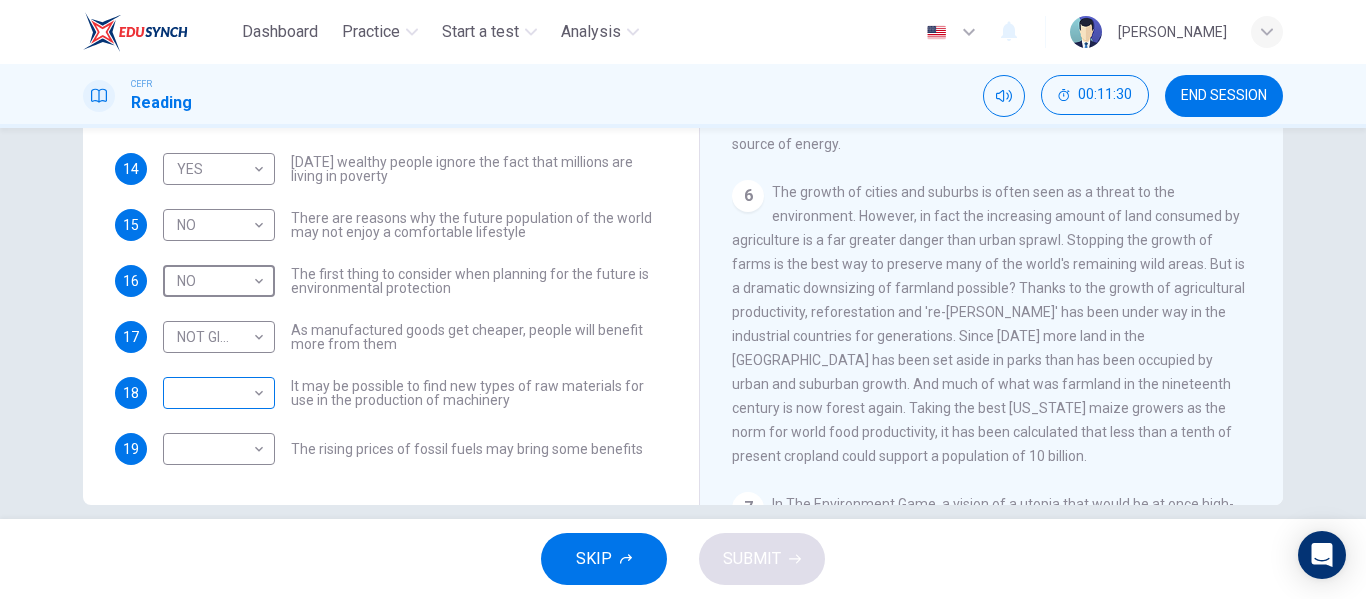 click on "Dashboard Practice Start a test Analysis English en ​ [PERSON_NAME] Reading 00:11:30 END SESSION Questions 14 - 19 Do the following statements reflect the claims of the writer in the Reading Passage?
In the boxes below, write YES if the statement agrees with the views of the writer NO if the statement contradicts the views of the writer NOT GIVEN if it is impossible to say what the writer thinks about this 14 YES YES ​ [DATE] wealthy people ignore the fact that millions are living in poverty 15 NO NO ​ There are reasons why the future population of the world may not enjoy a comfortable lifestyle 16 NO NO ​ The first thing to consider when planning for the future is environmental protection 17 NOT GIVEN NOT GIVEN ​ As manufactured goods get cheaper, people will benefit more from them 18 ​ ​ It may be possible to find new types of raw materials for use in the production of machinery 19 ​ ​ The rising prices of fossil fuels may bring some benefits Worldly Wealth 1 2 3 4" at bounding box center (683, 299) 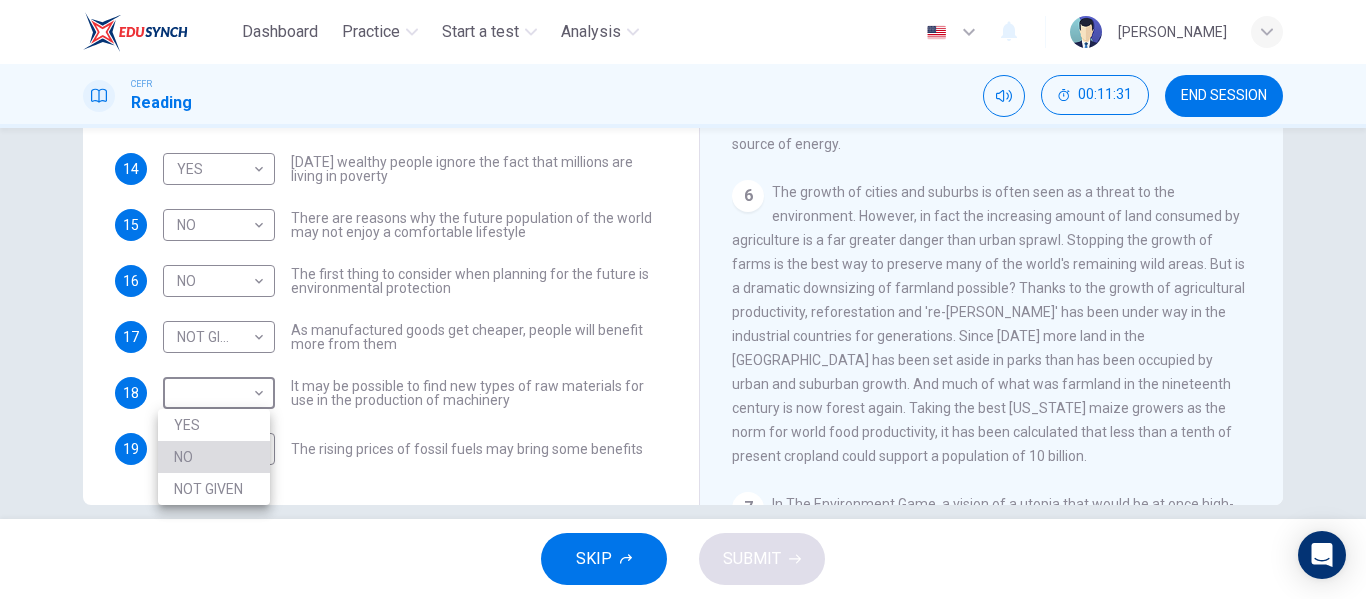 click on "NO" at bounding box center [214, 457] 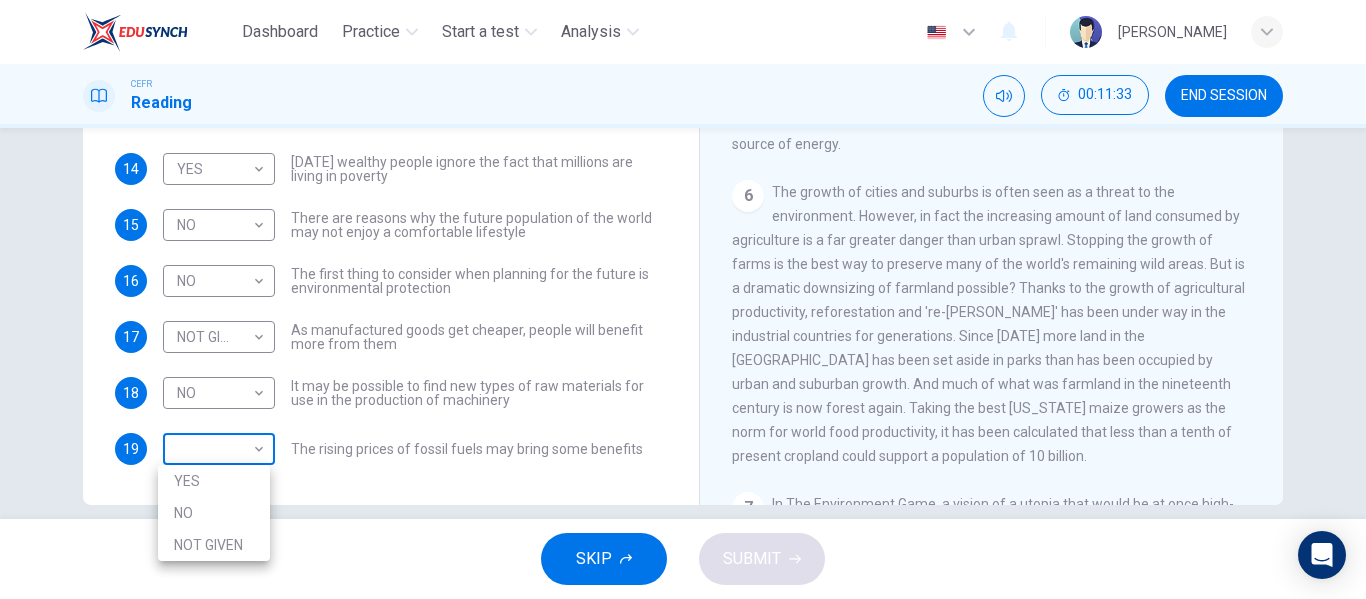 click on "Dashboard Practice Start a test Analysis English en ​ [PERSON_NAME] Reading 00:11:33 END SESSION Questions 14 - 19 Do the following statements reflect the claims of the writer in the Reading Passage?
In the boxes below, write YES if the statement agrees with the views of the writer NO if the statement contradicts the views of the writer NOT GIVEN if it is impossible to say what the writer thinks about this 14 YES YES ​ [DATE] wealthy people ignore the fact that millions are living in poverty 15 NO NO ​ There are reasons why the future population of the world may not enjoy a comfortable lifestyle 16 NO NO ​ The first thing to consider when planning for the future is environmental protection 17 NOT GIVEN NOT GIVEN ​ As manufactured goods get cheaper, people will benefit more from them 18 NO NO ​ It may be possible to find new types of raw materials for use in the production of machinery 19 ​ ​ The rising prices of fossil fuels may bring some benefits Worldly Wealth 1 2 3" at bounding box center [683, 299] 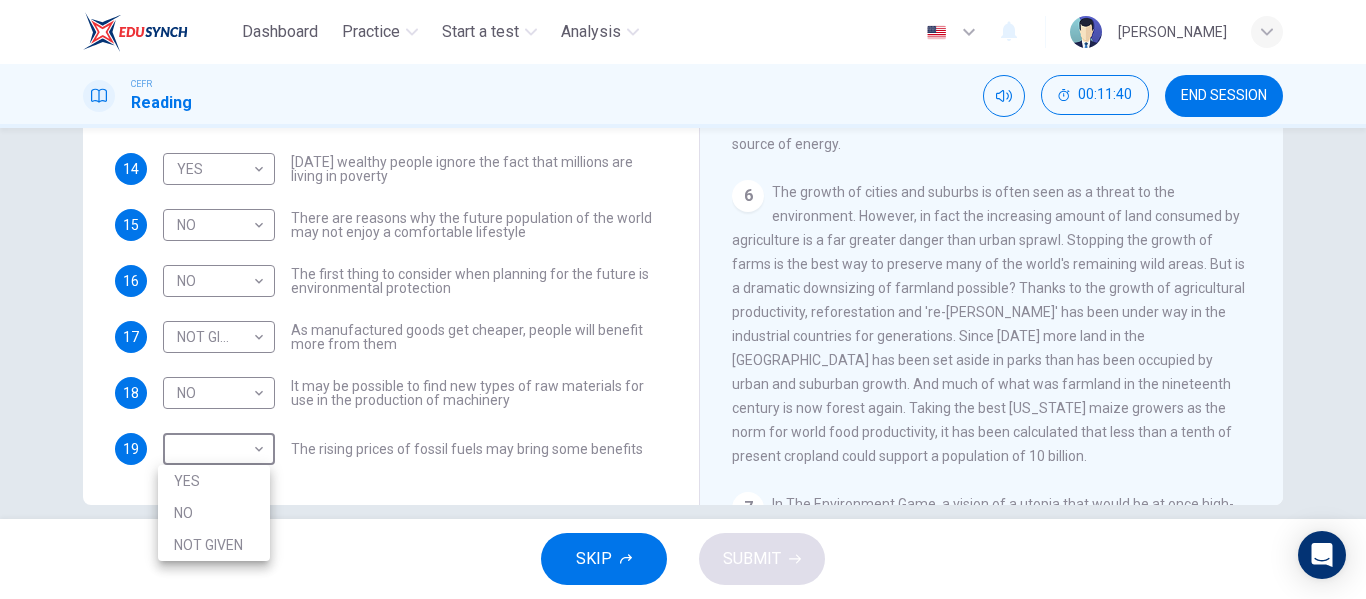 click at bounding box center (683, 299) 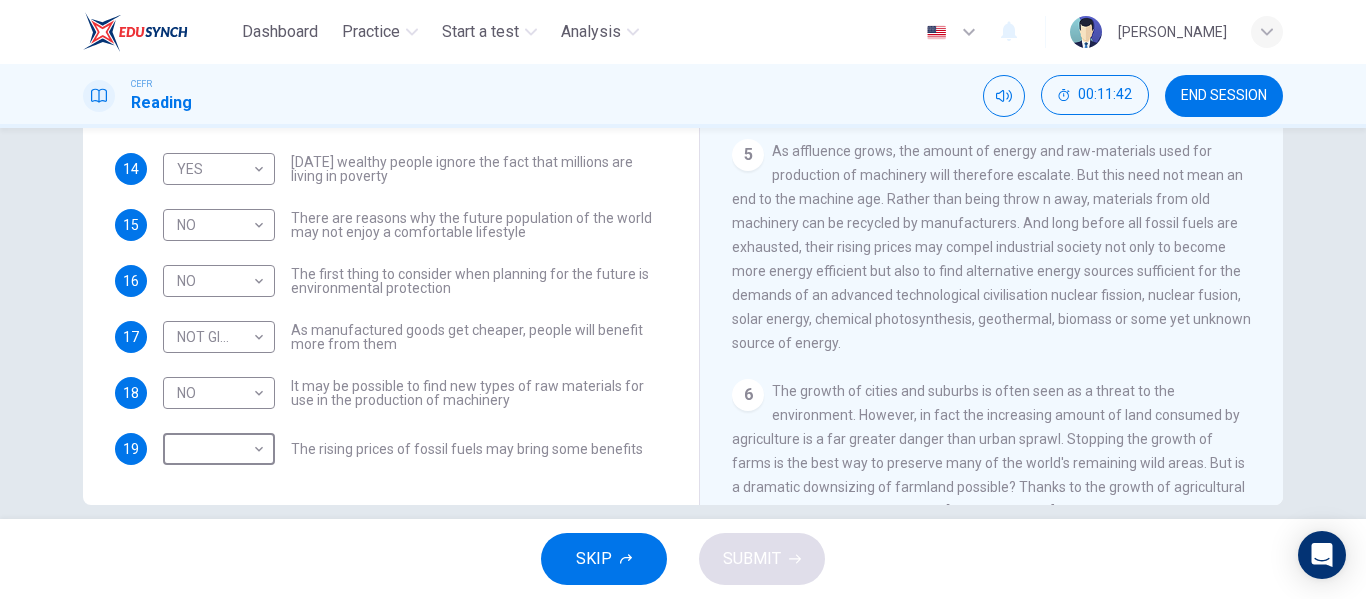 scroll, scrollTop: 779, scrollLeft: 0, axis: vertical 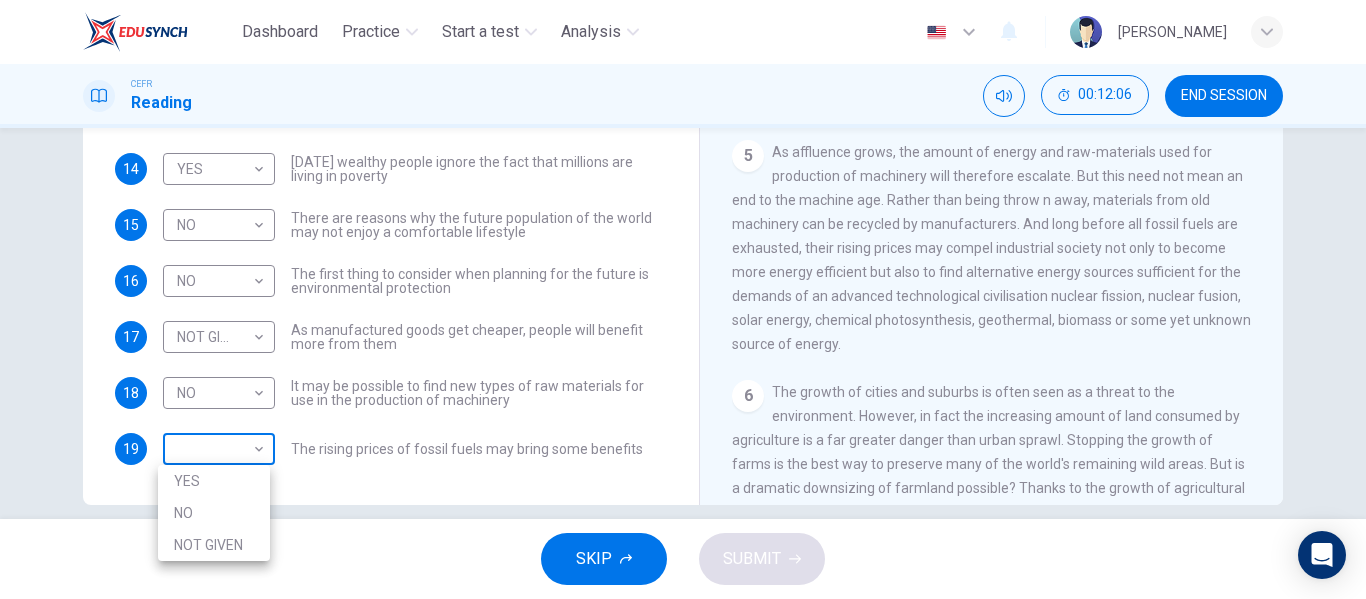 click on "Dashboard Practice Start a test Analysis English en ​ [PERSON_NAME] Reading 00:12:06 END SESSION Questions 14 - 19 Do the following statements reflect the claims of the writer in the Reading Passage?
In the boxes below, write YES if the statement agrees with the views of the writer NO if the statement contradicts the views of the writer NOT GIVEN if it is impossible to say what the writer thinks about this 14 YES YES ​ [DATE] wealthy people ignore the fact that millions are living in poverty 15 NO NO ​ There are reasons why the future population of the world may not enjoy a comfortable lifestyle 16 NO NO ​ The first thing to consider when planning for the future is environmental protection 17 NOT GIVEN NOT GIVEN ​ As manufactured goods get cheaper, people will benefit more from them 18 NO NO ​ It may be possible to find new types of raw materials for use in the production of machinery 19 ​ ​ The rising prices of fossil fuels may bring some benefits Worldly Wealth 1 2 3" at bounding box center [683, 299] 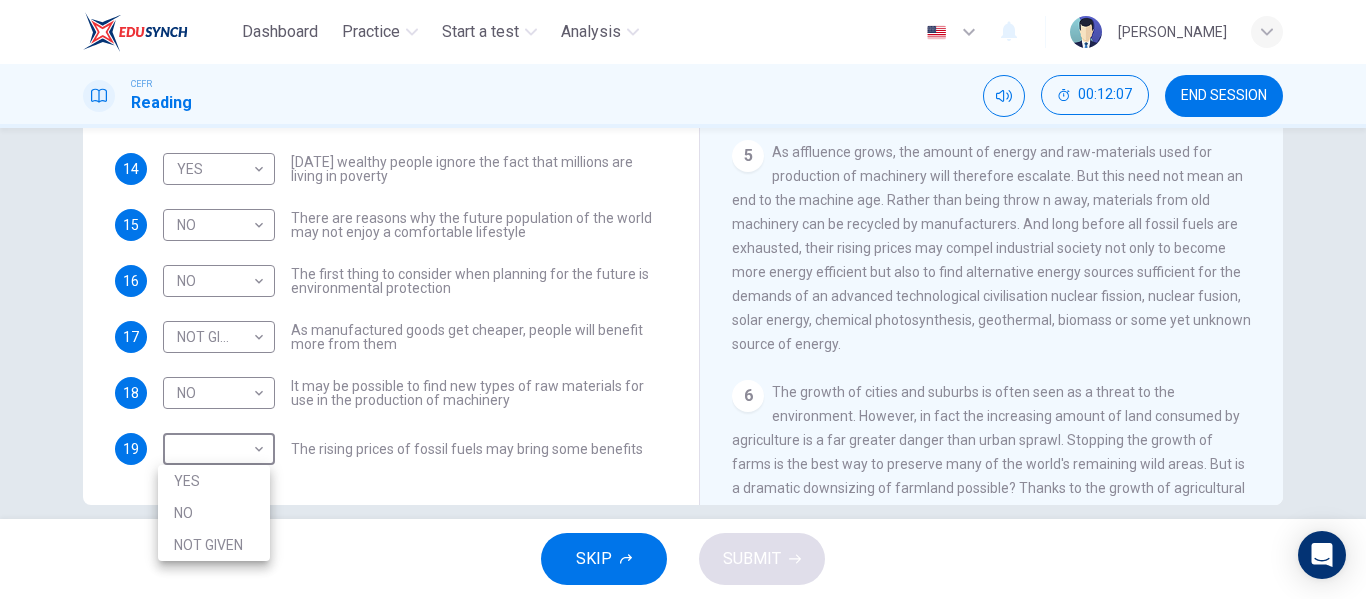 click on "NO" at bounding box center [214, 513] 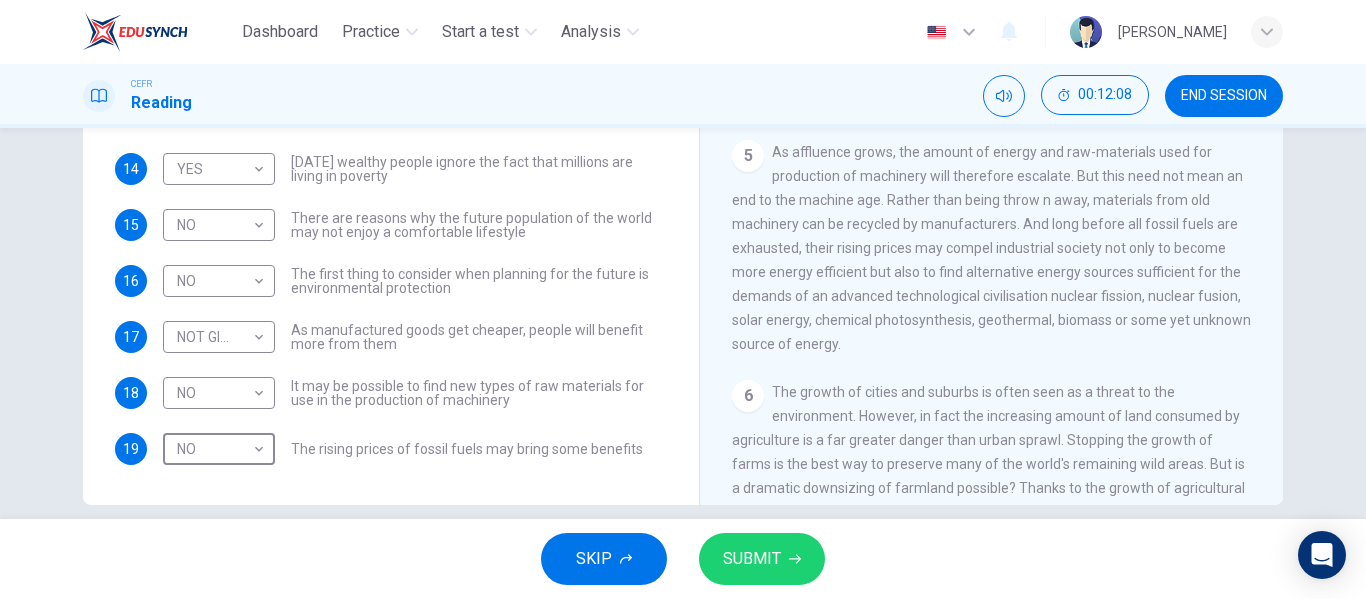 click on "SUBMIT" at bounding box center (752, 559) 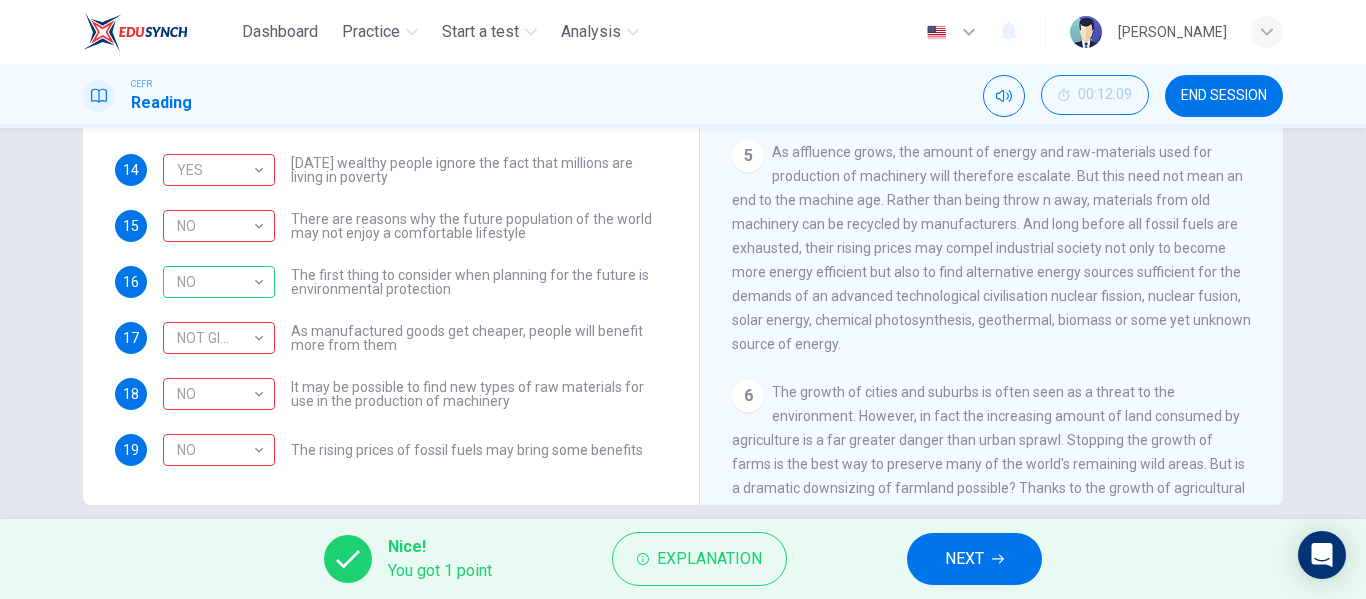 scroll, scrollTop: 81, scrollLeft: 0, axis: vertical 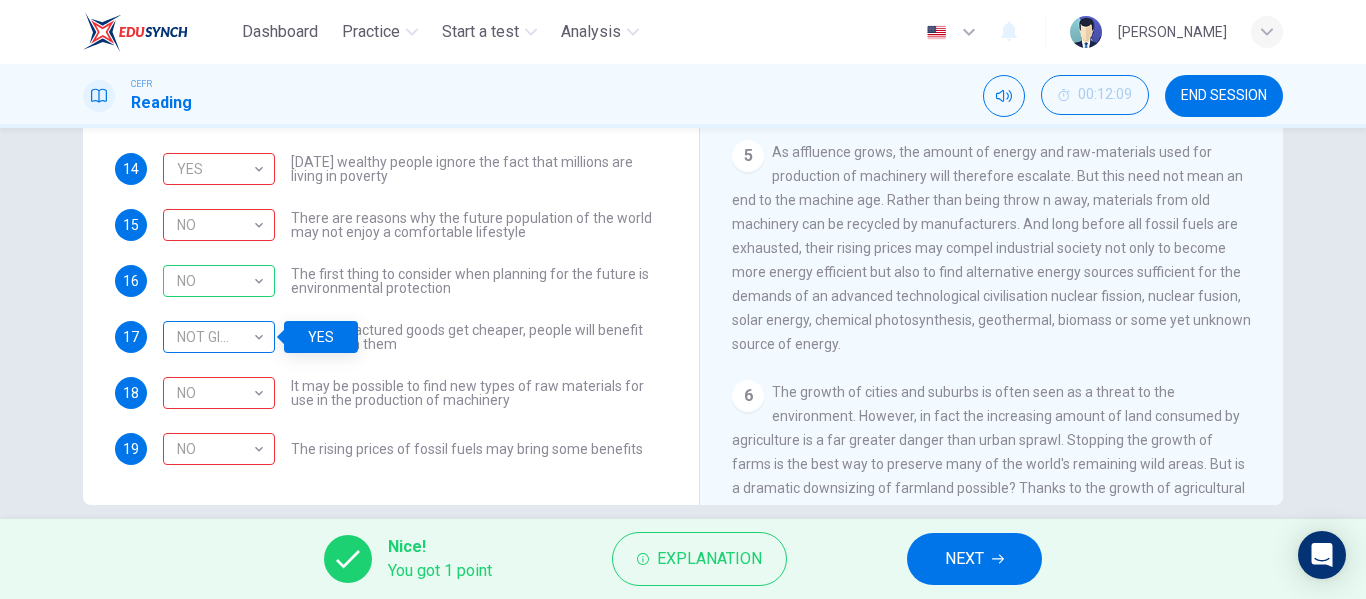 click on "NOT GIVEN" at bounding box center (215, 337) 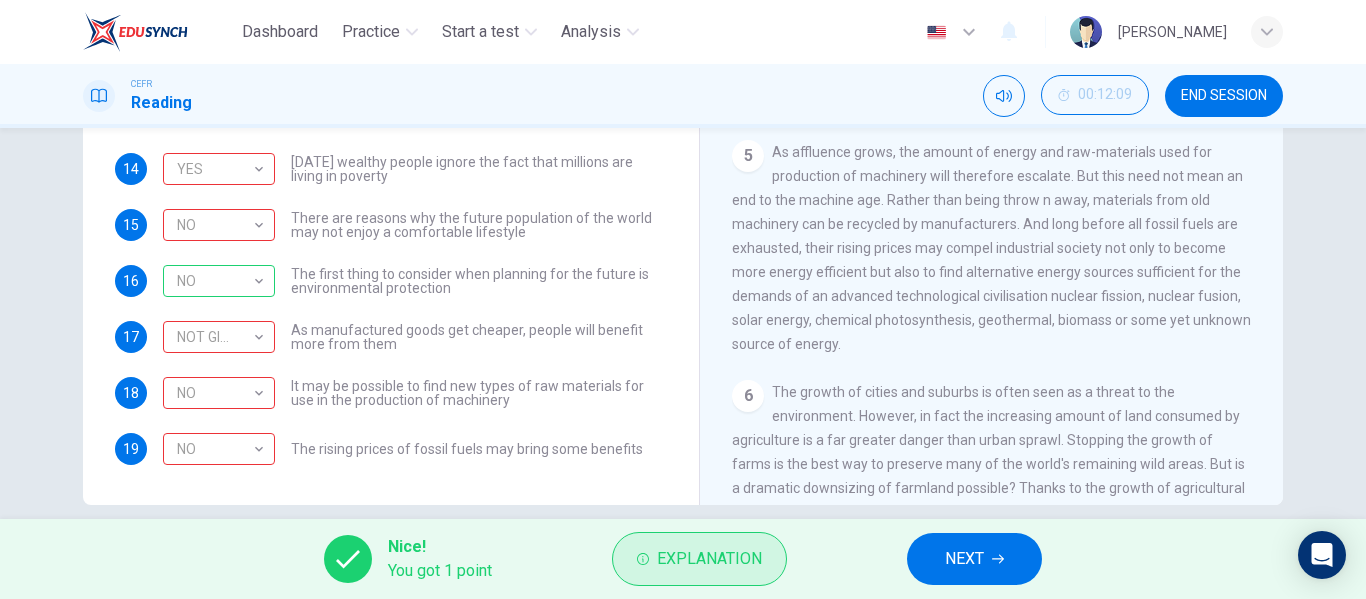 click on "Explanation" at bounding box center (699, 559) 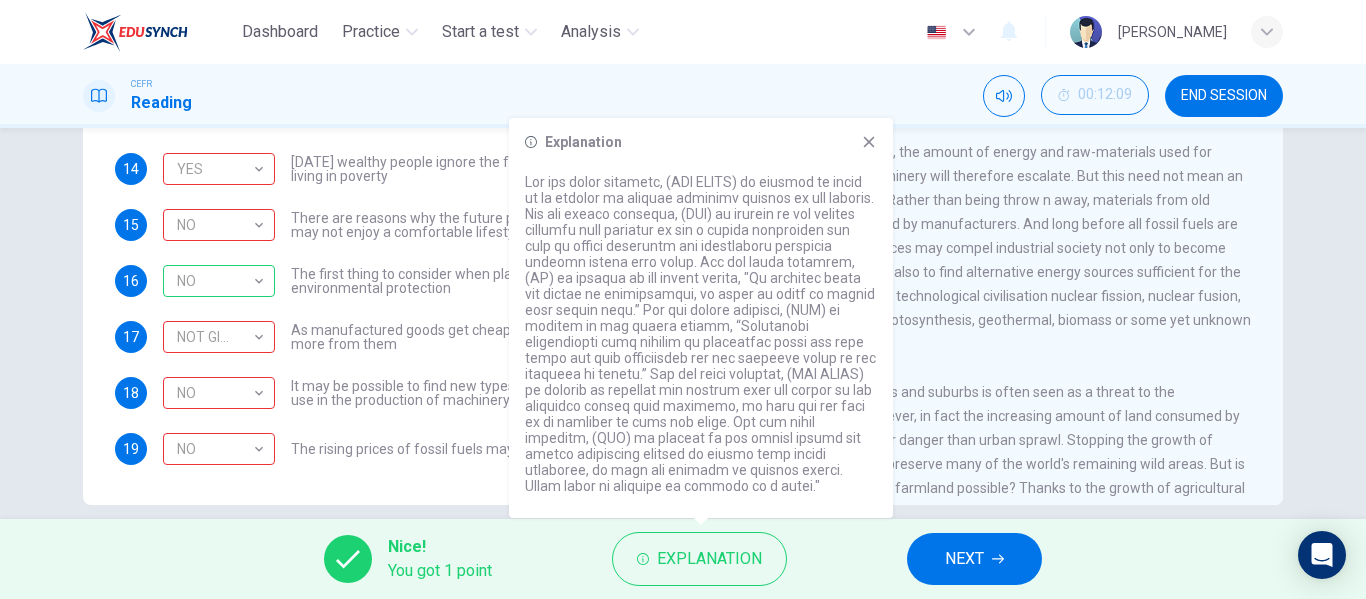 click on "Nice! You got 1
point Explanation NEXT" at bounding box center [683, 559] 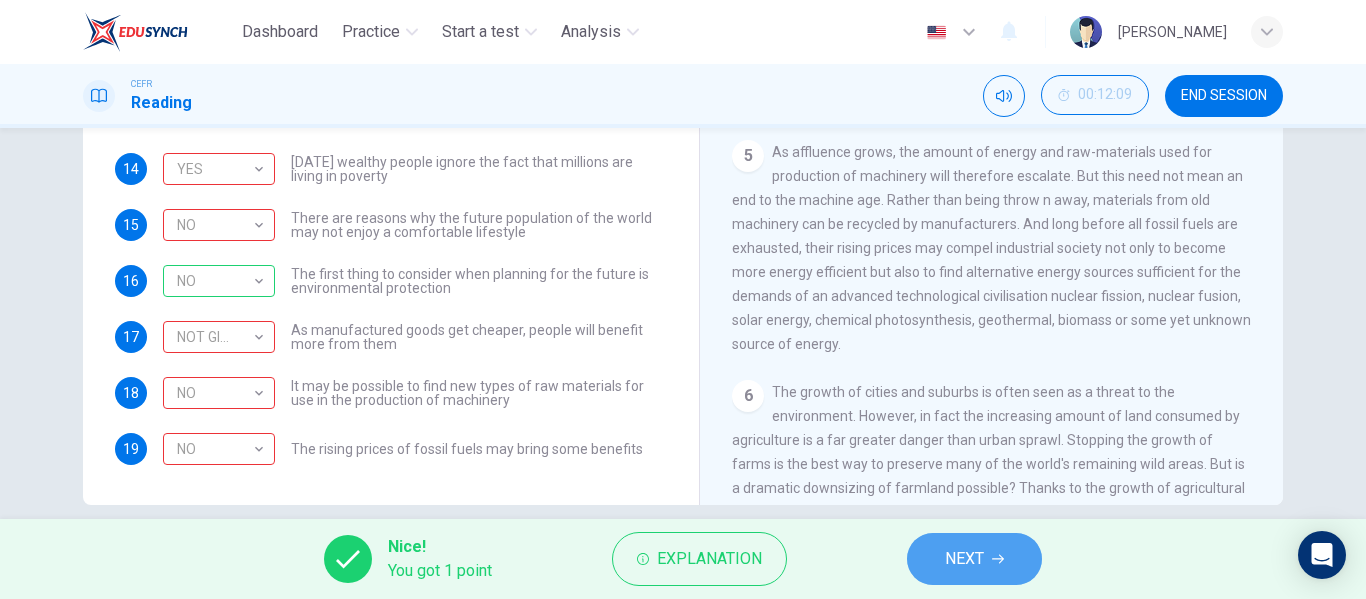 click on "NEXT" at bounding box center (964, 559) 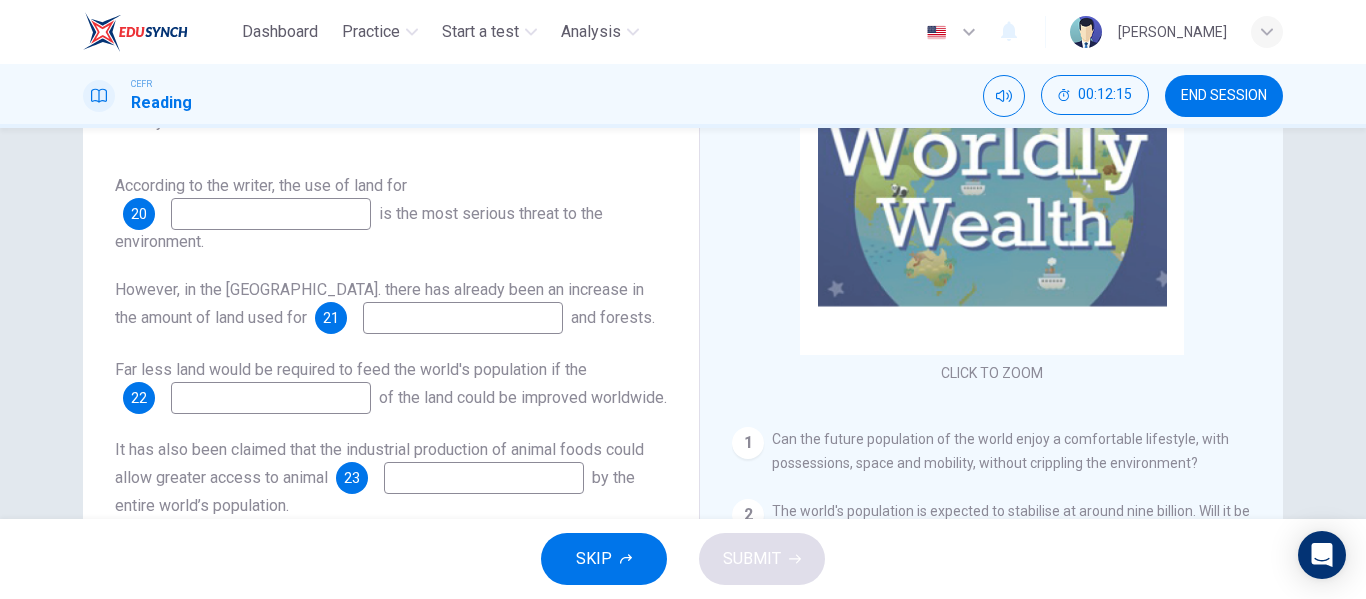 scroll, scrollTop: 250, scrollLeft: 0, axis: vertical 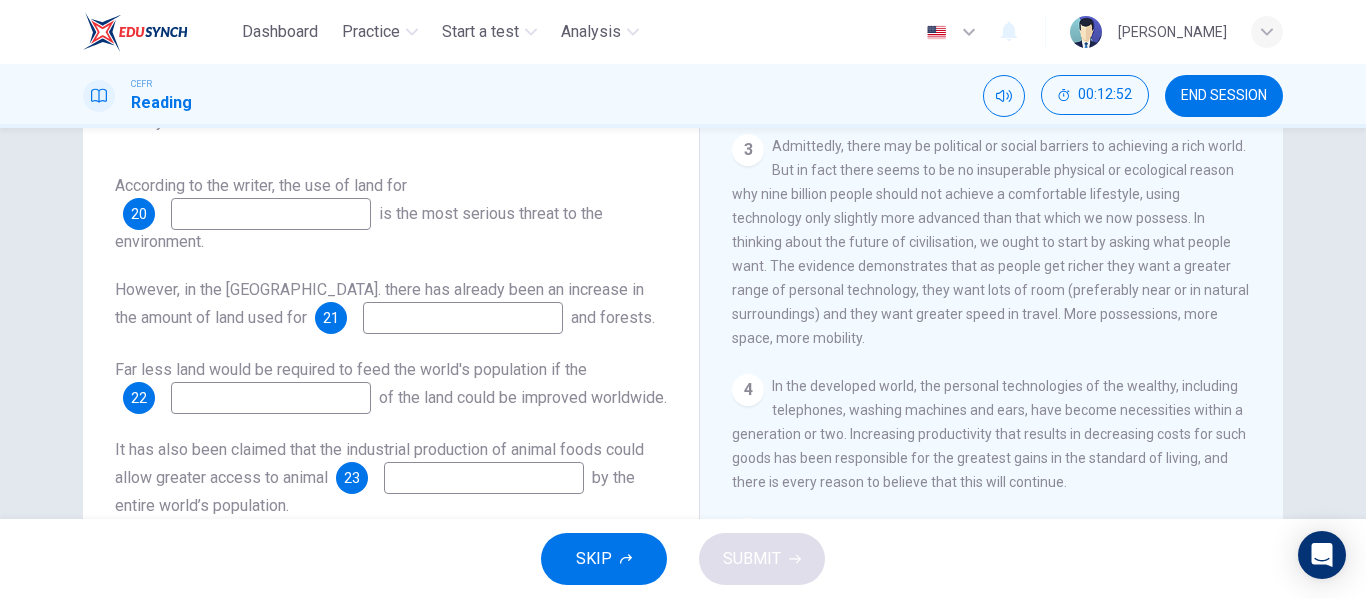 click at bounding box center (271, 214) 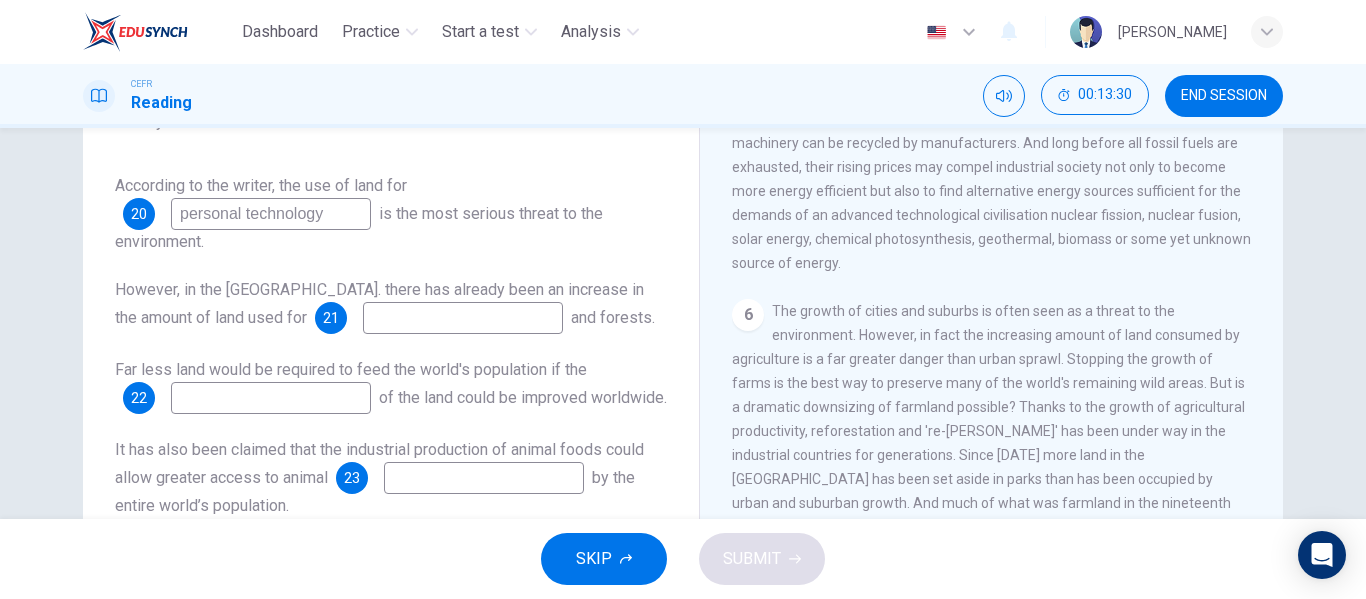 scroll, scrollTop: 970, scrollLeft: 0, axis: vertical 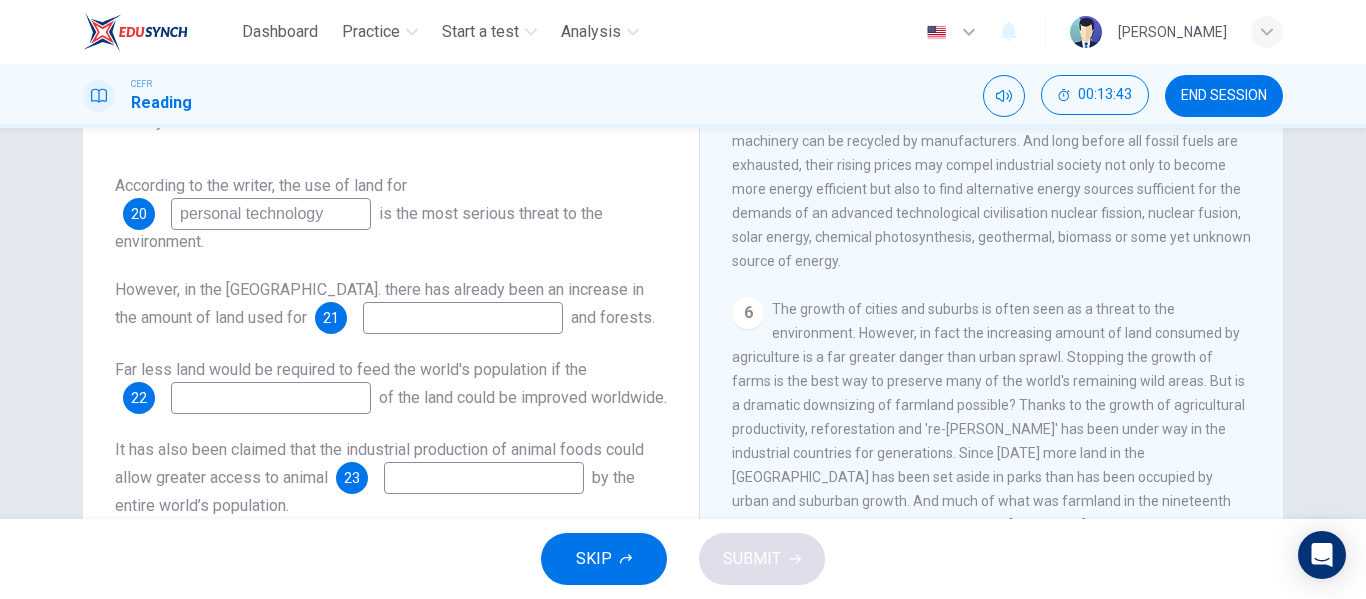 type on "personal technology" 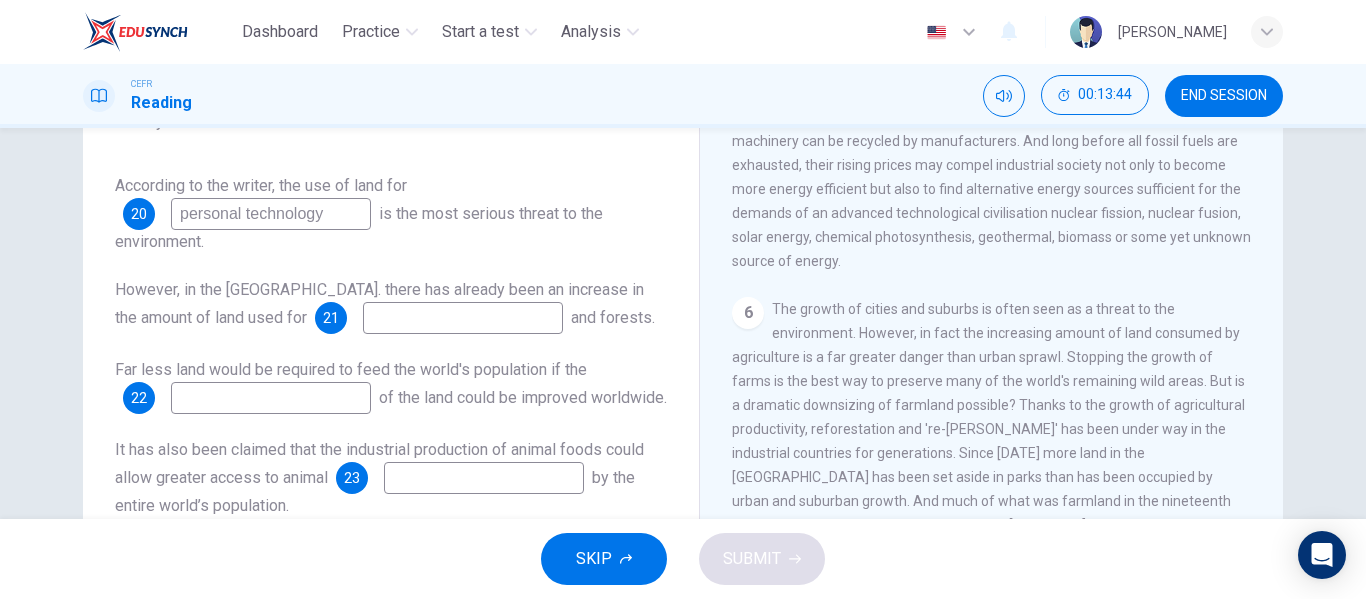 click at bounding box center [463, 318] 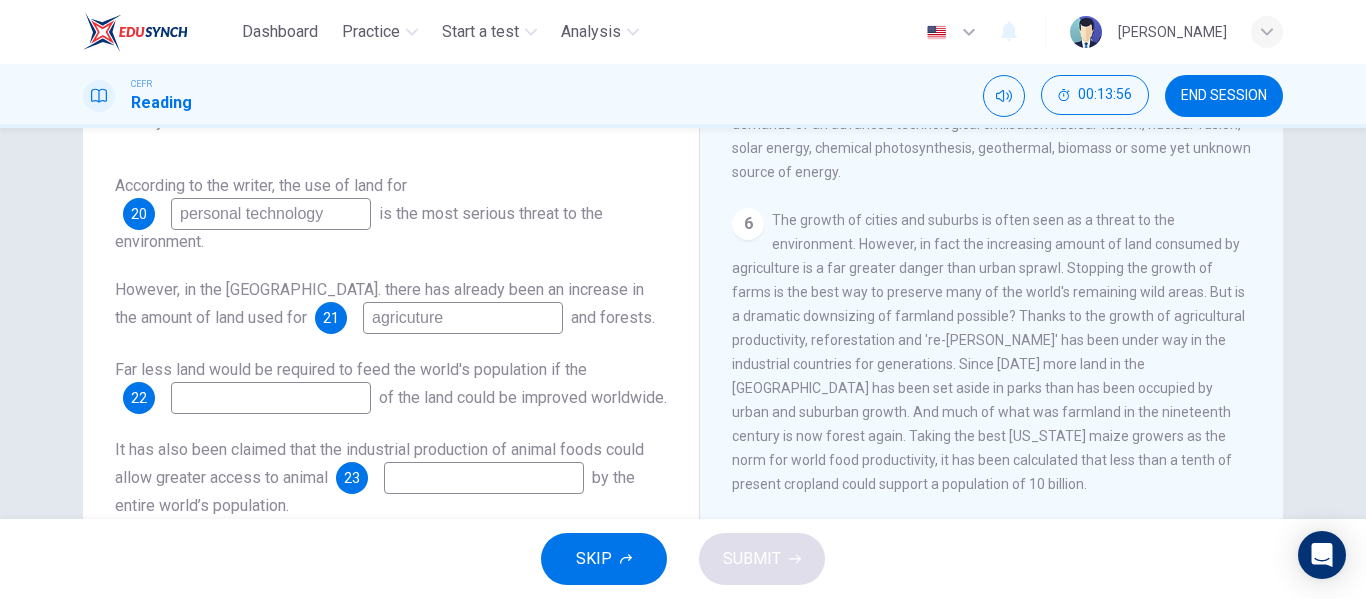 scroll, scrollTop: 1065, scrollLeft: 0, axis: vertical 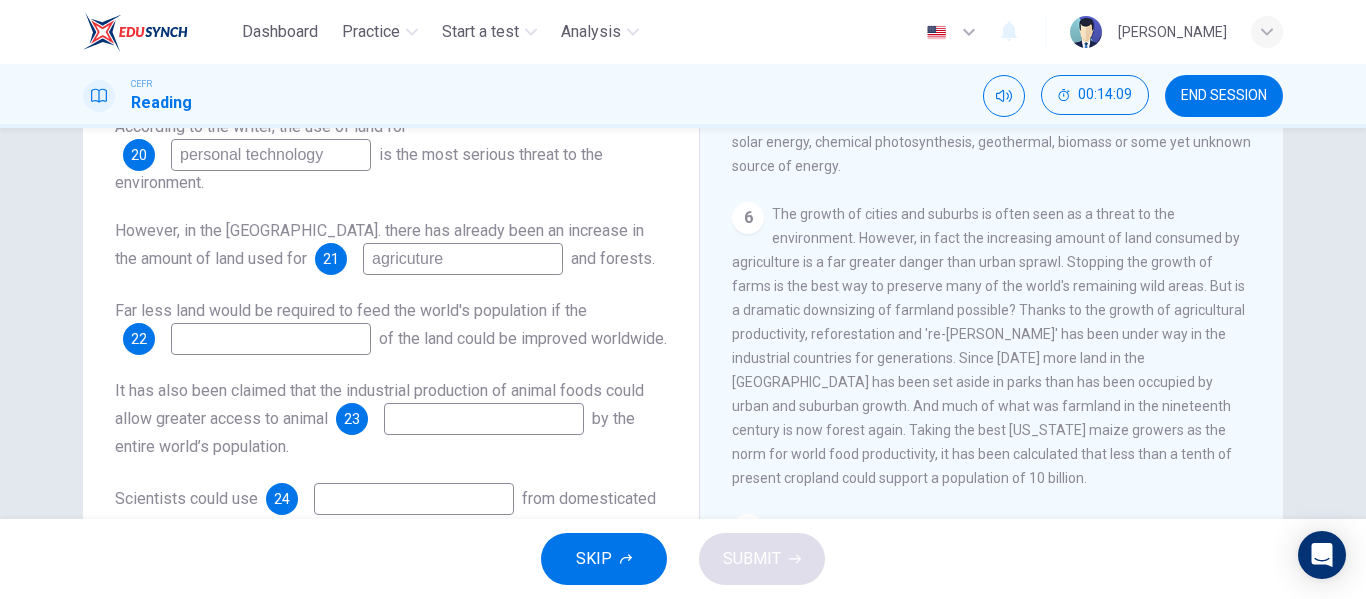 type on "agricuture" 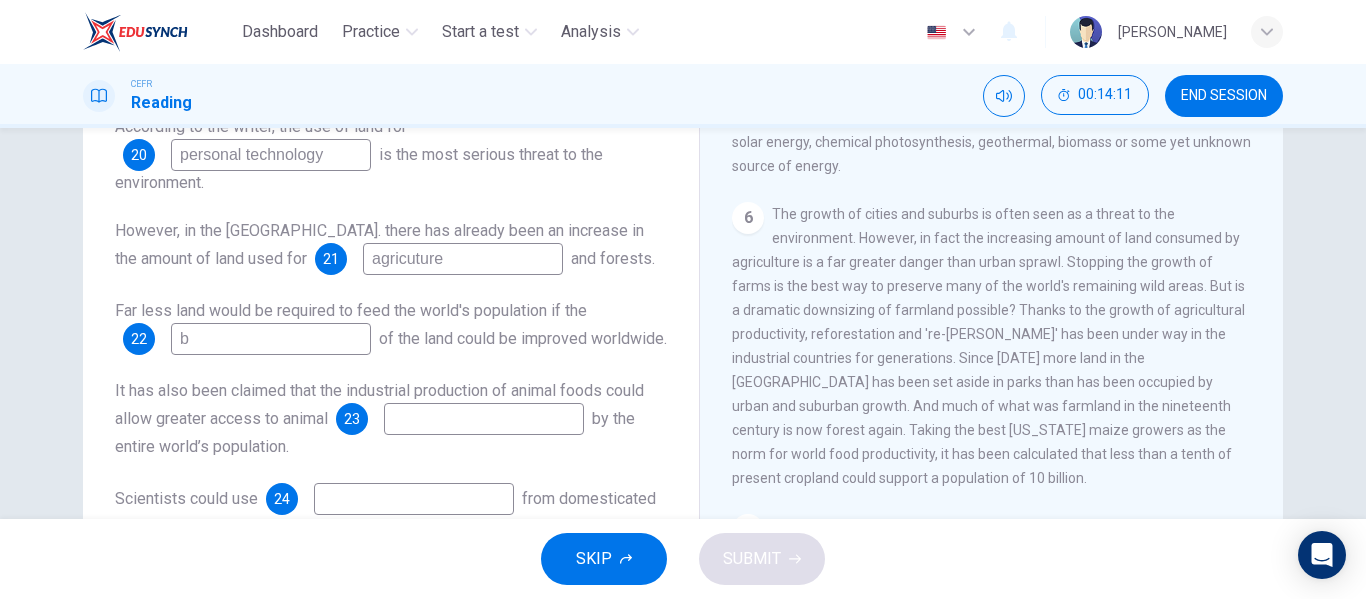 type on "b" 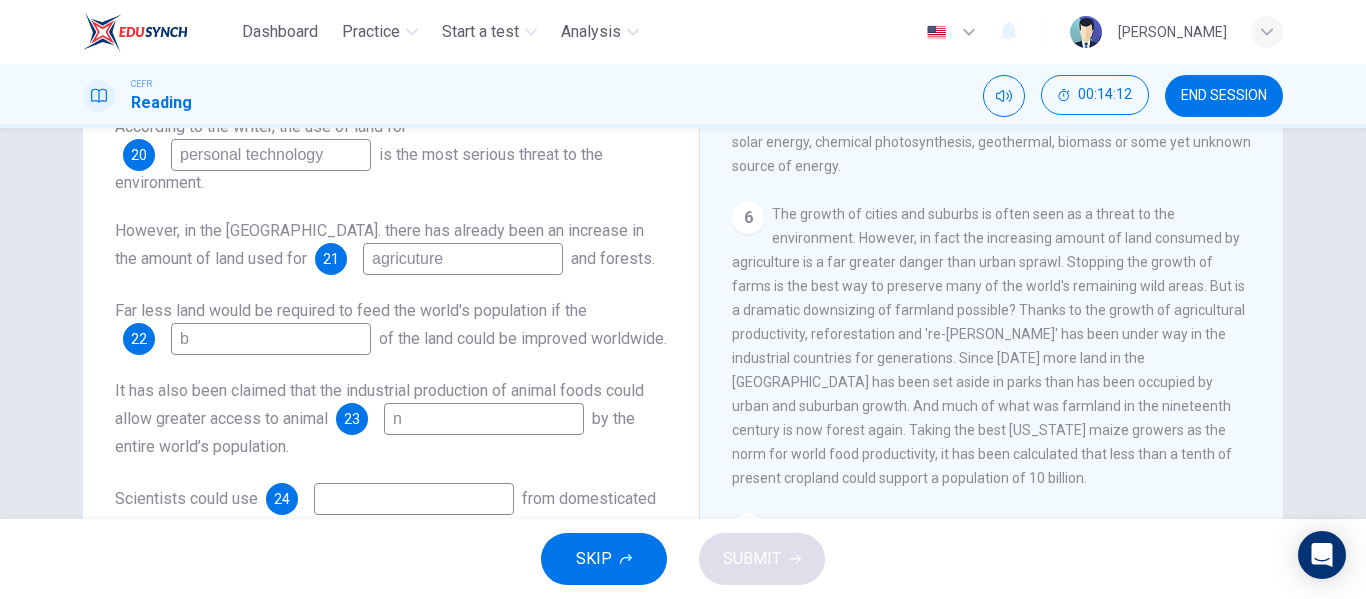 scroll, scrollTop: 153, scrollLeft: 0, axis: vertical 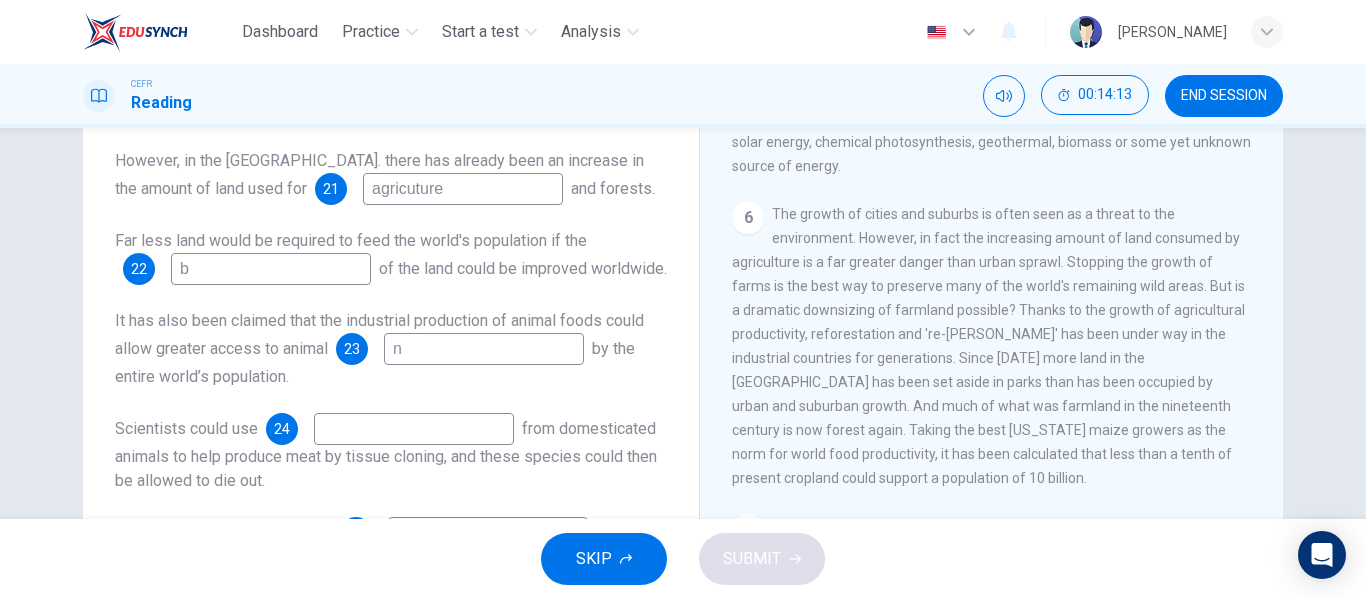 type on "n" 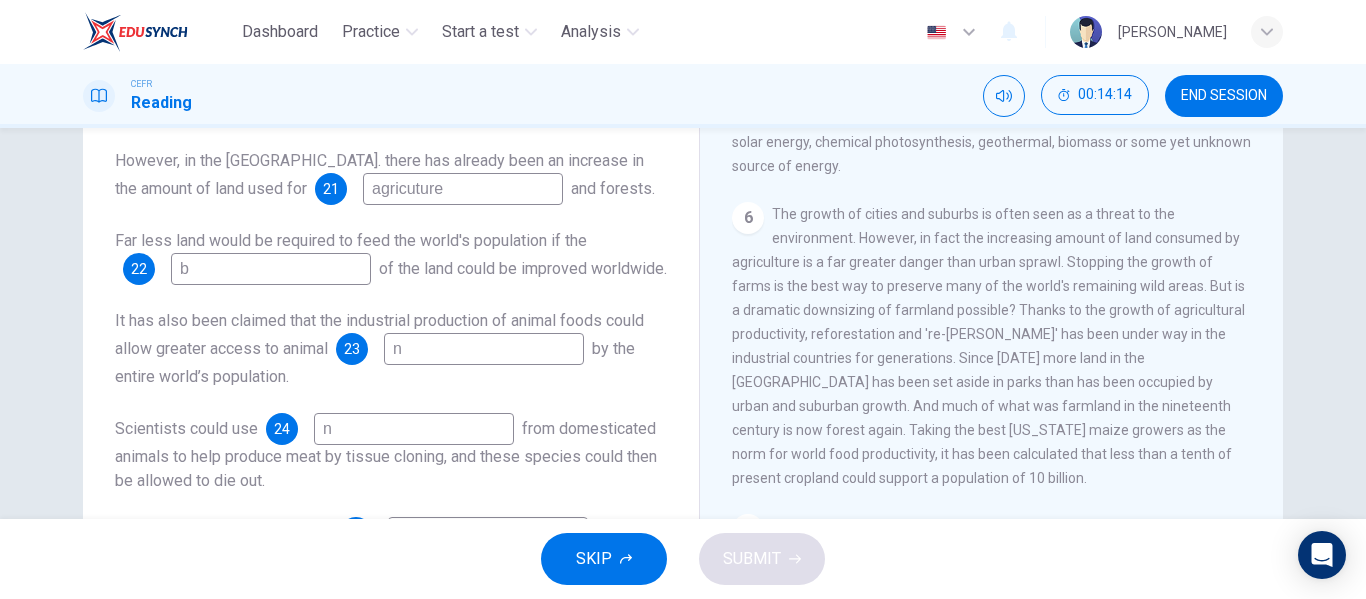 scroll, scrollTop: 384, scrollLeft: 0, axis: vertical 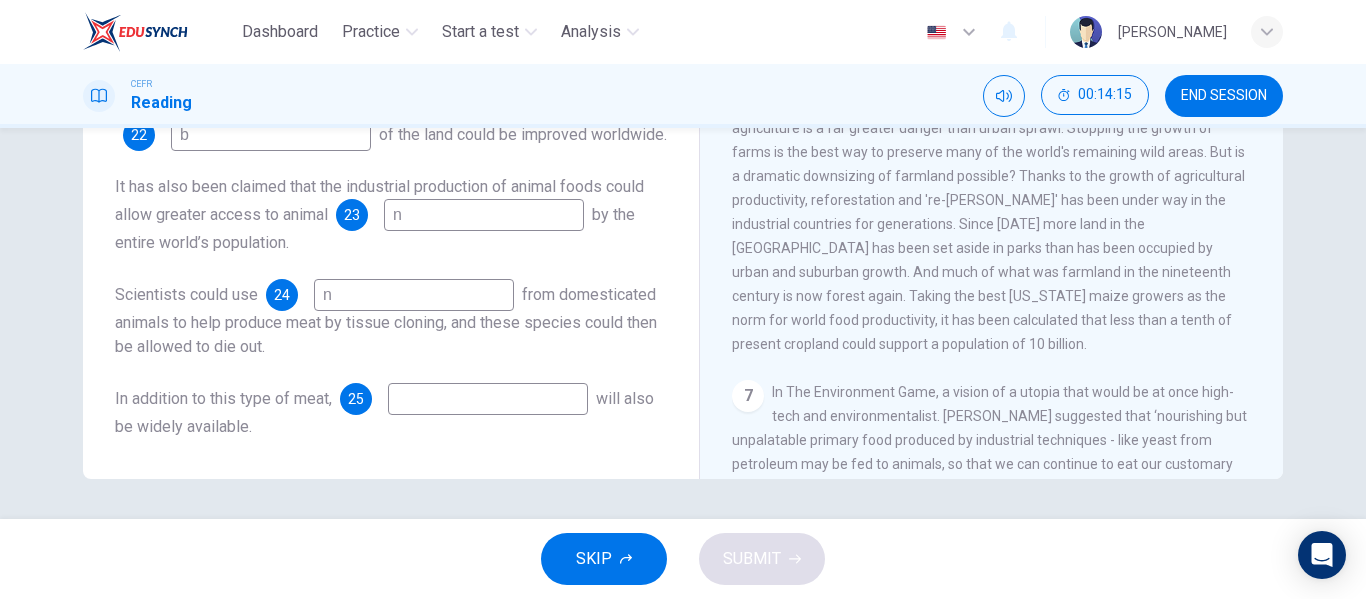 type on "n" 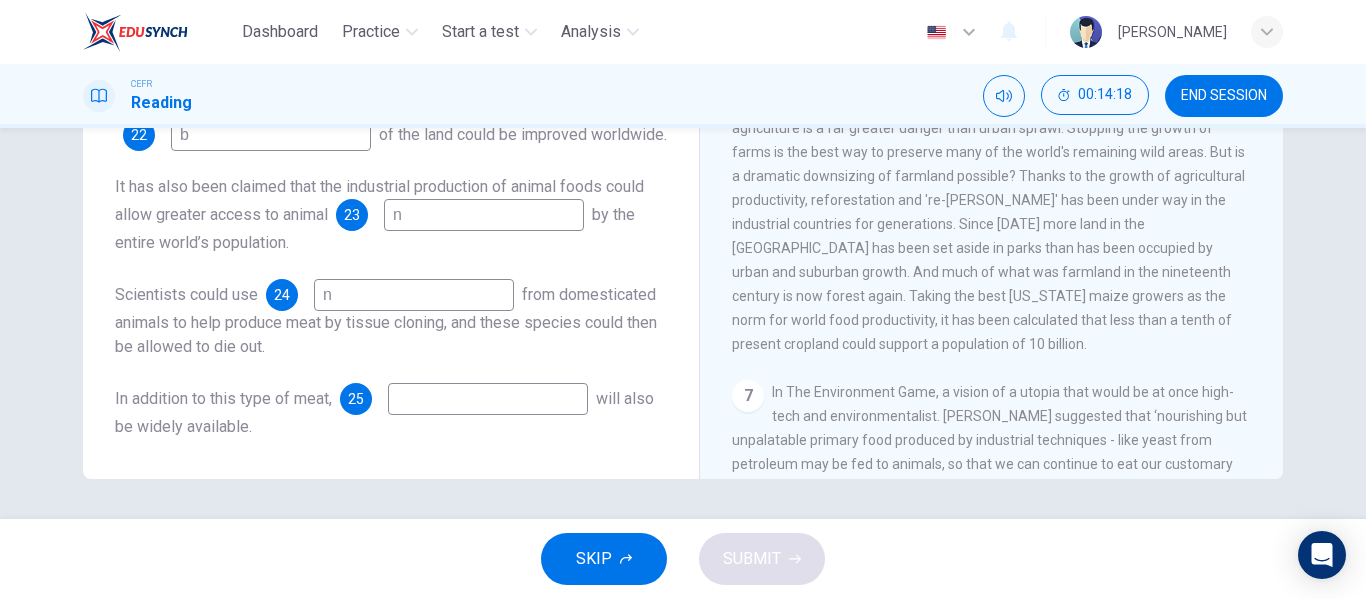 click at bounding box center [488, 399] 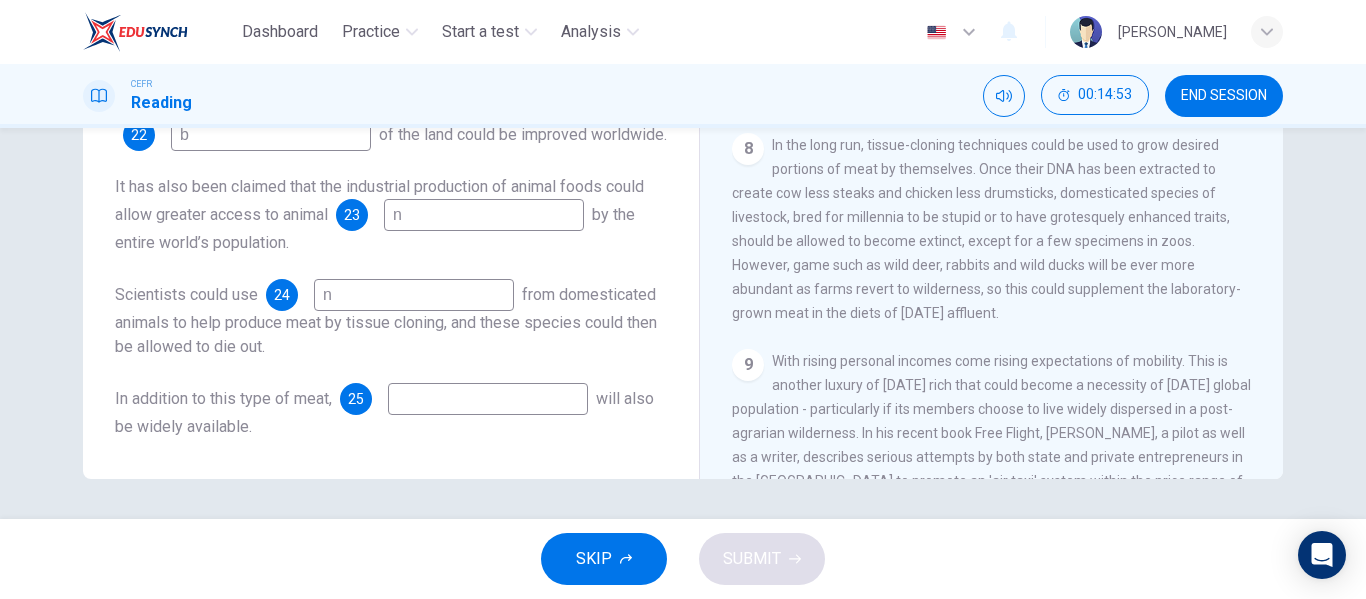 scroll, scrollTop: 1479, scrollLeft: 0, axis: vertical 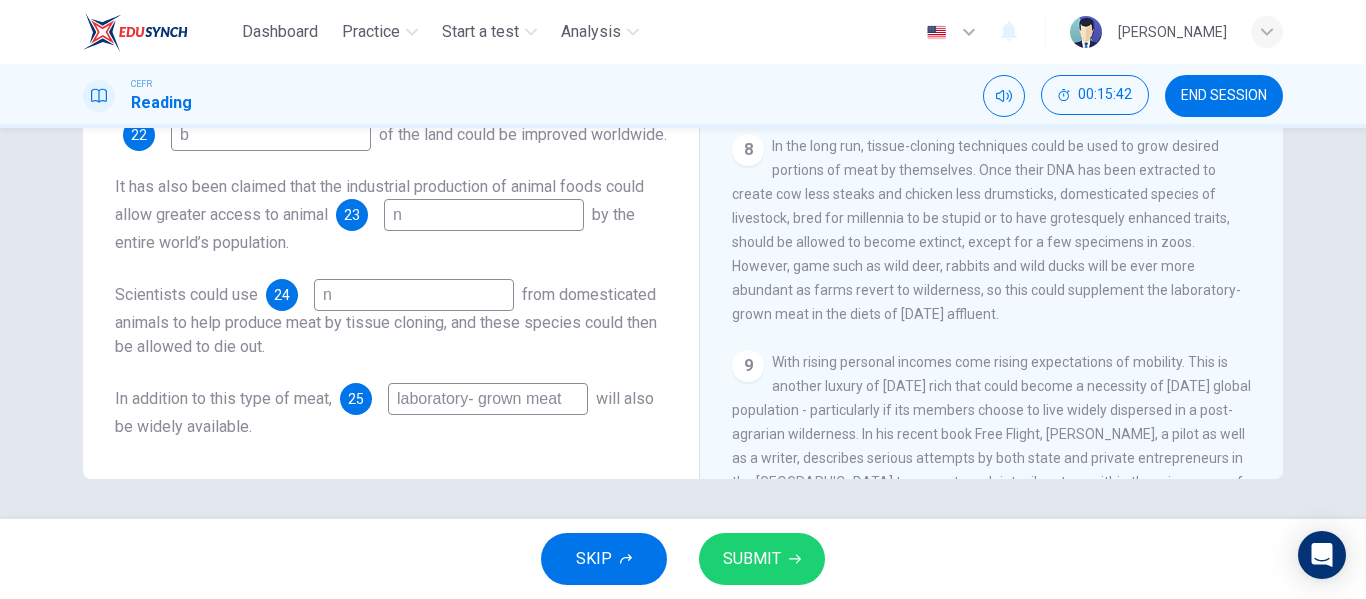 type on "laboratory- grown meat" 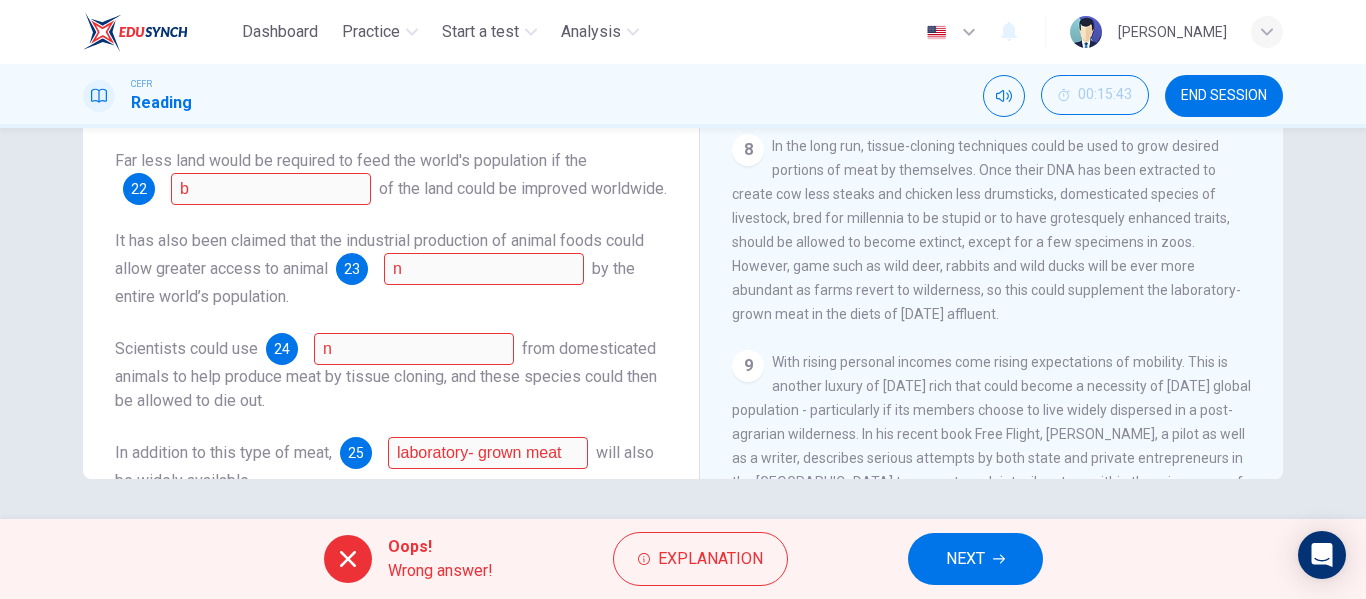 scroll, scrollTop: 0, scrollLeft: 0, axis: both 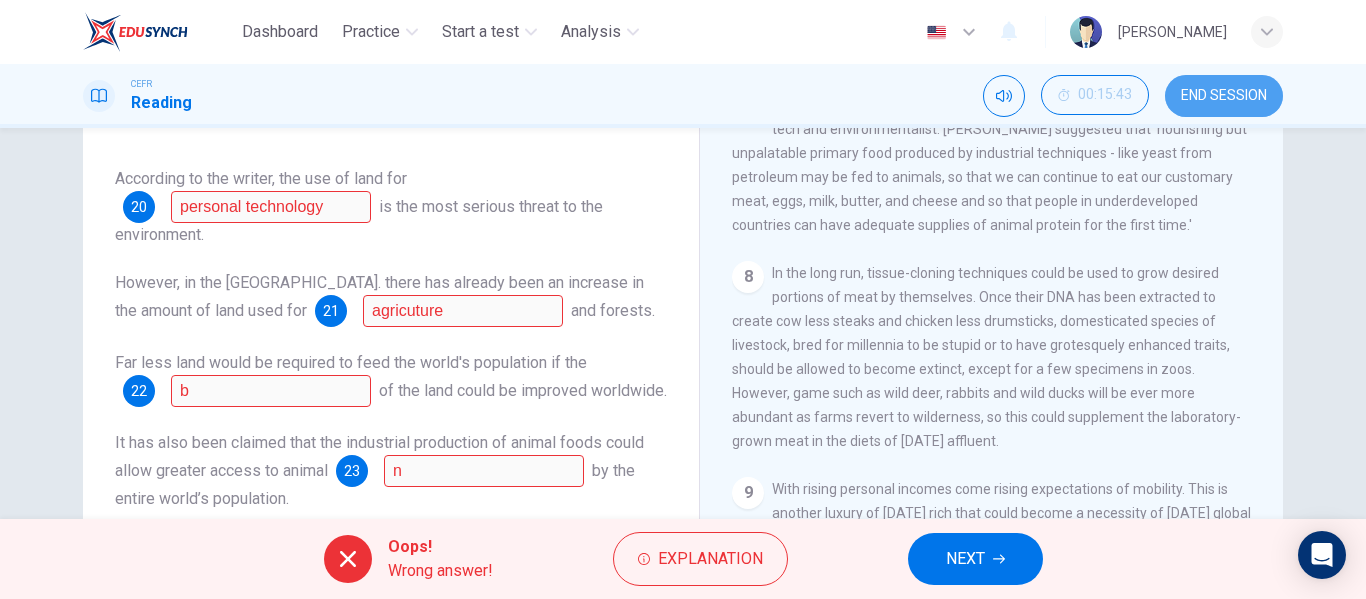 click on "END SESSION" at bounding box center [1224, 96] 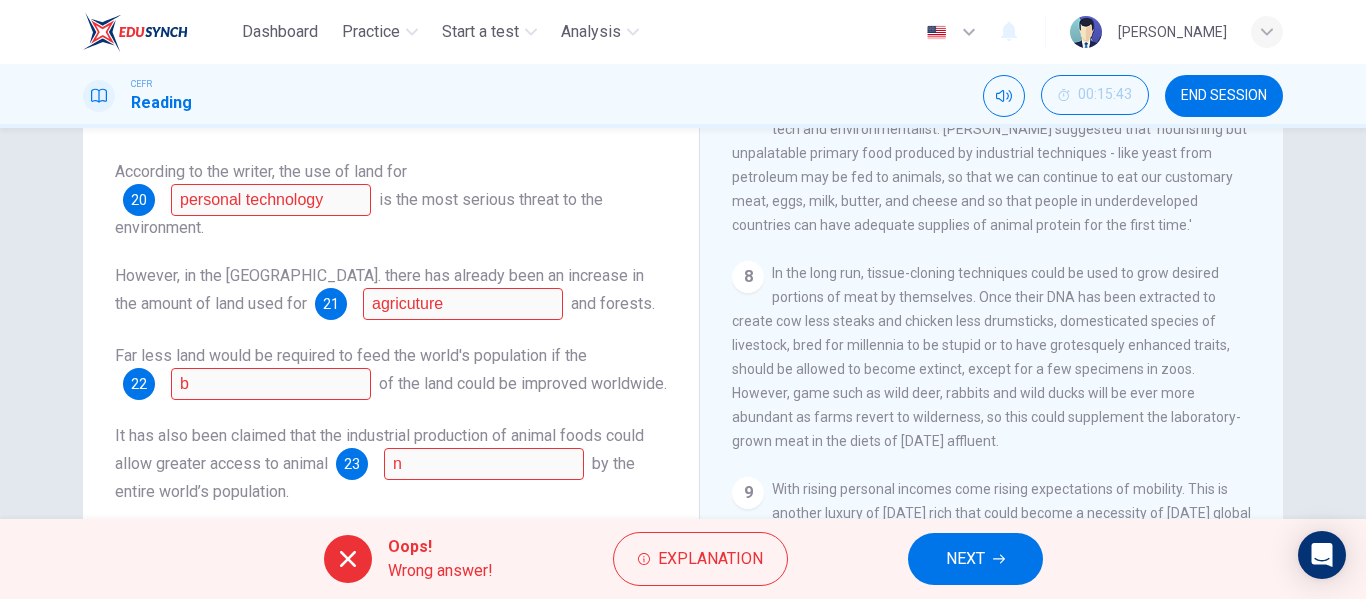 scroll, scrollTop: 153, scrollLeft: 0, axis: vertical 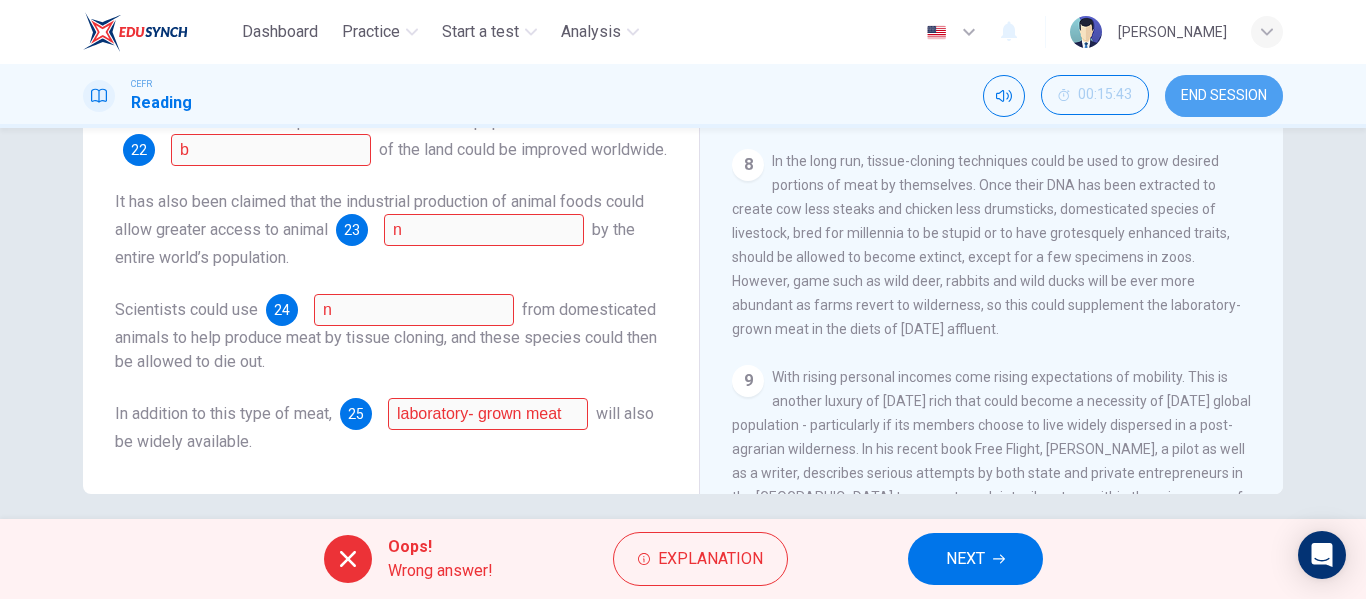 click on "END SESSION" at bounding box center (1224, 96) 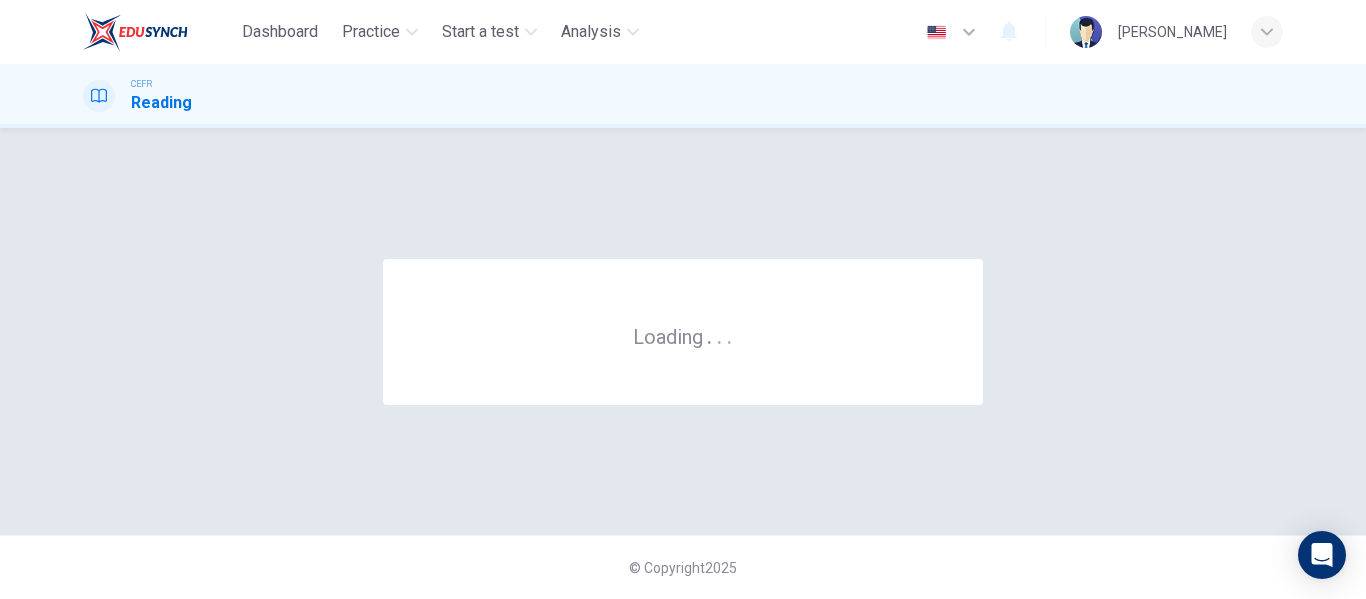 scroll, scrollTop: 0, scrollLeft: 0, axis: both 